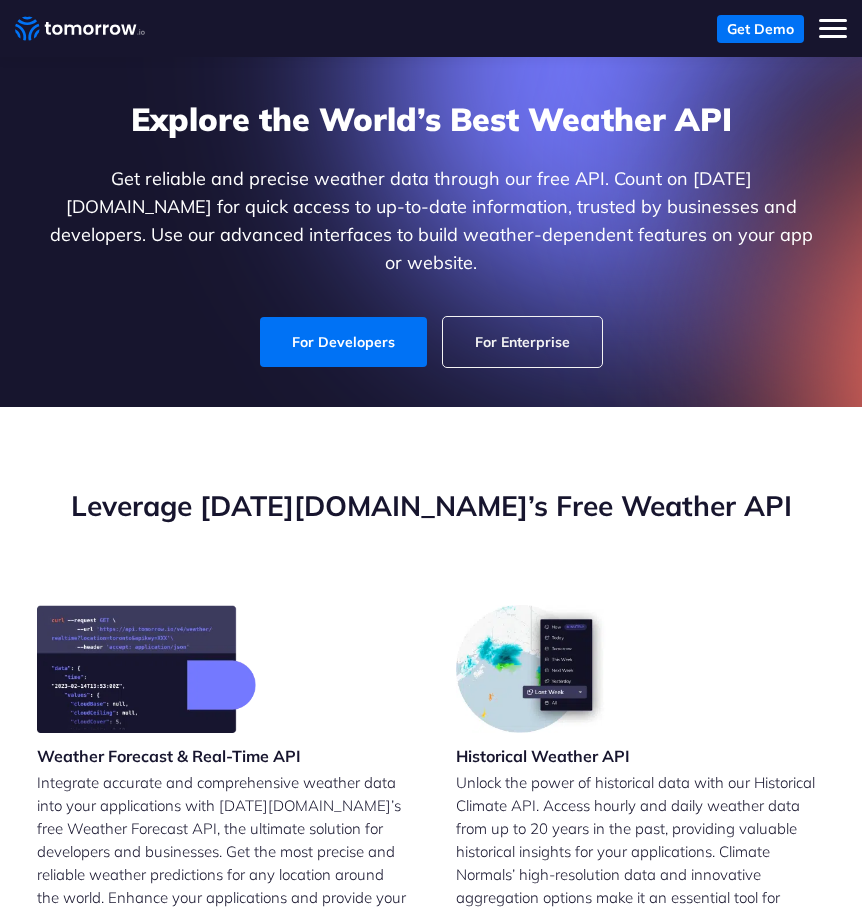 scroll, scrollTop: 0, scrollLeft: 0, axis: both 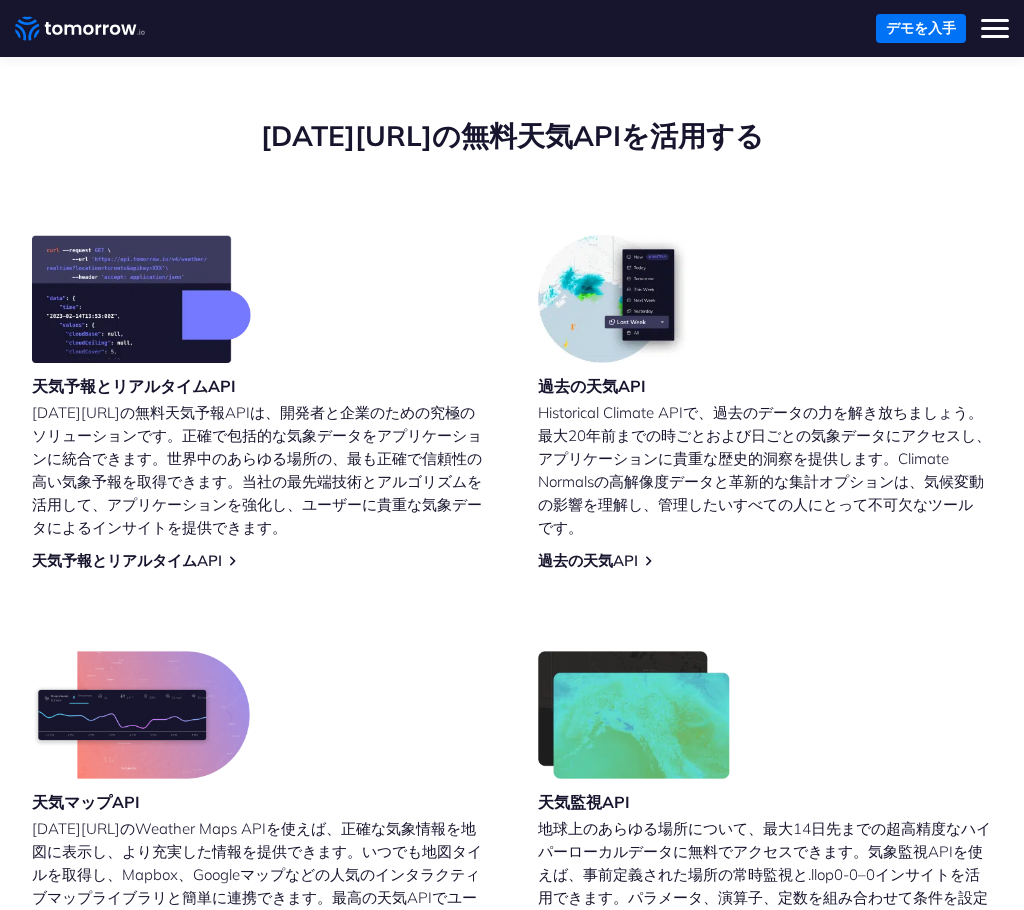 click at bounding box center (616, 299) 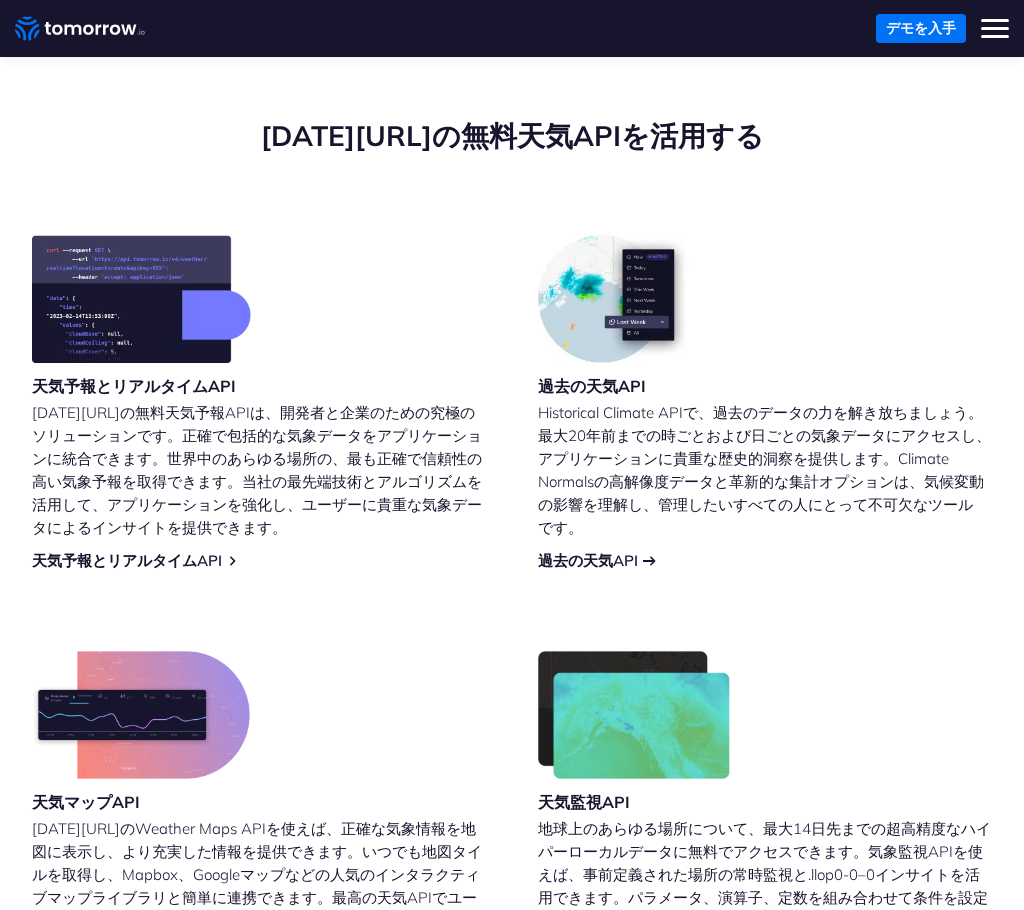 click on "過去の天気API" at bounding box center (588, 560) 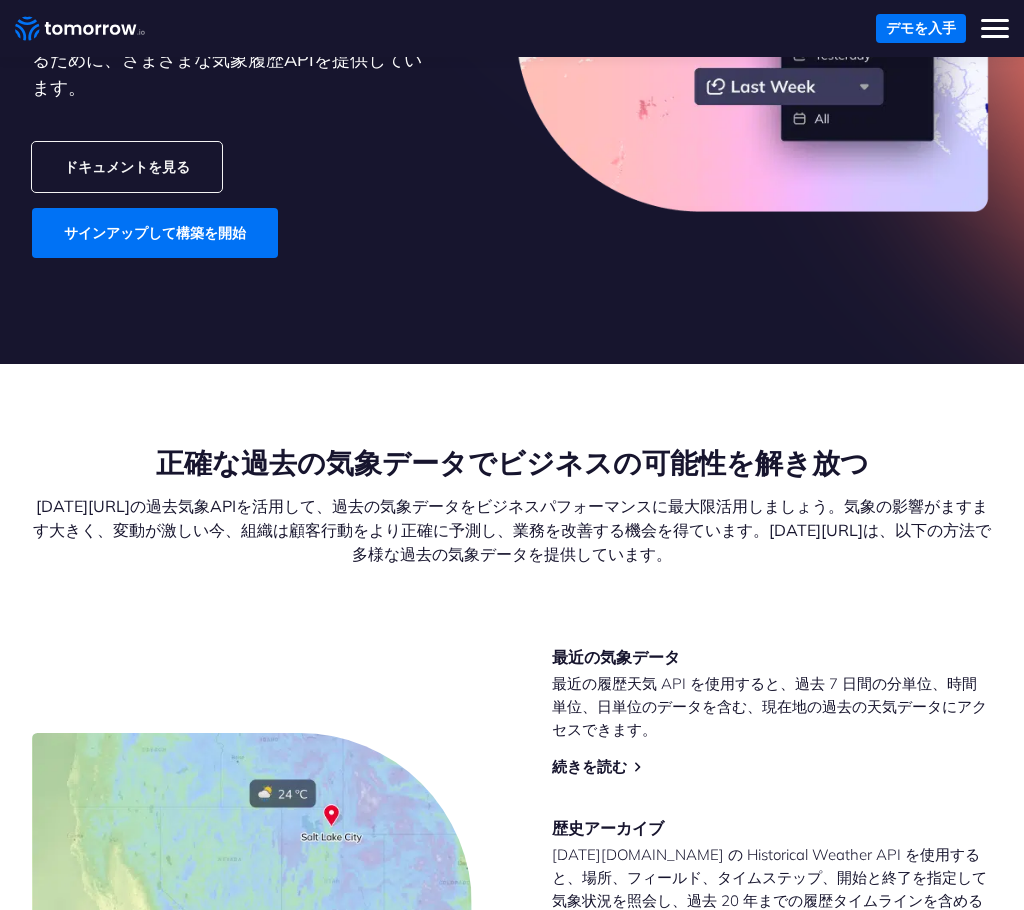 scroll, scrollTop: 0, scrollLeft: 0, axis: both 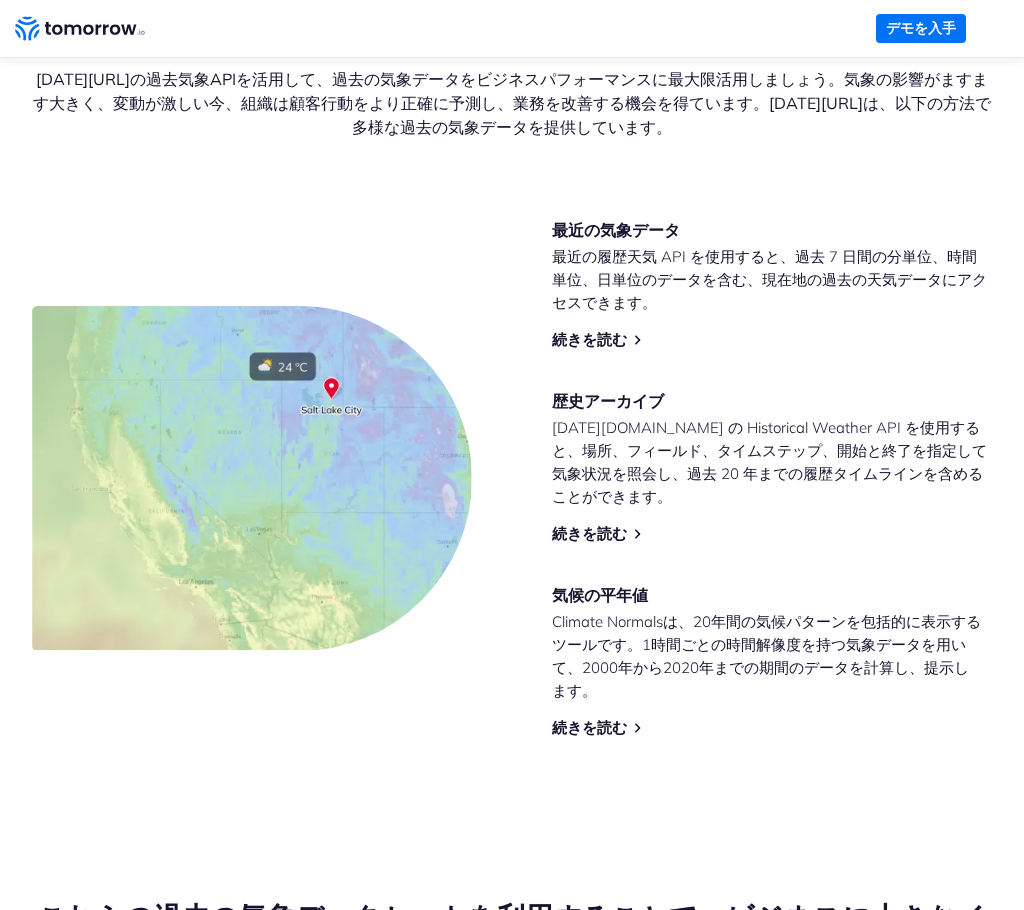 click on "最近の気象データ
最近の履歴天気 API を使用すると、過去 7 日間の分単位、時間単位、日単位のデータを含む、現在地の過去の天気データにアクセスできます。
続きを読む
歴史アーカイブ
Tomorrow.io の Historical Weather API を使用すると、場所、フィールド、タイムステップ、開始と終了を指定して気象状況を照会し、過去 20 年までの履歴タイムラインを含めることができます。
続きを読む
気候の平年値
Climate Normalsは、20年間の気候パターンを包括的に表示するツールです。1時間ごとの時間解像度を持つ気象データを用いて、2000年から2020年までの期間のデータを計算し、提示します。
続きを読む" at bounding box center (772, 478) 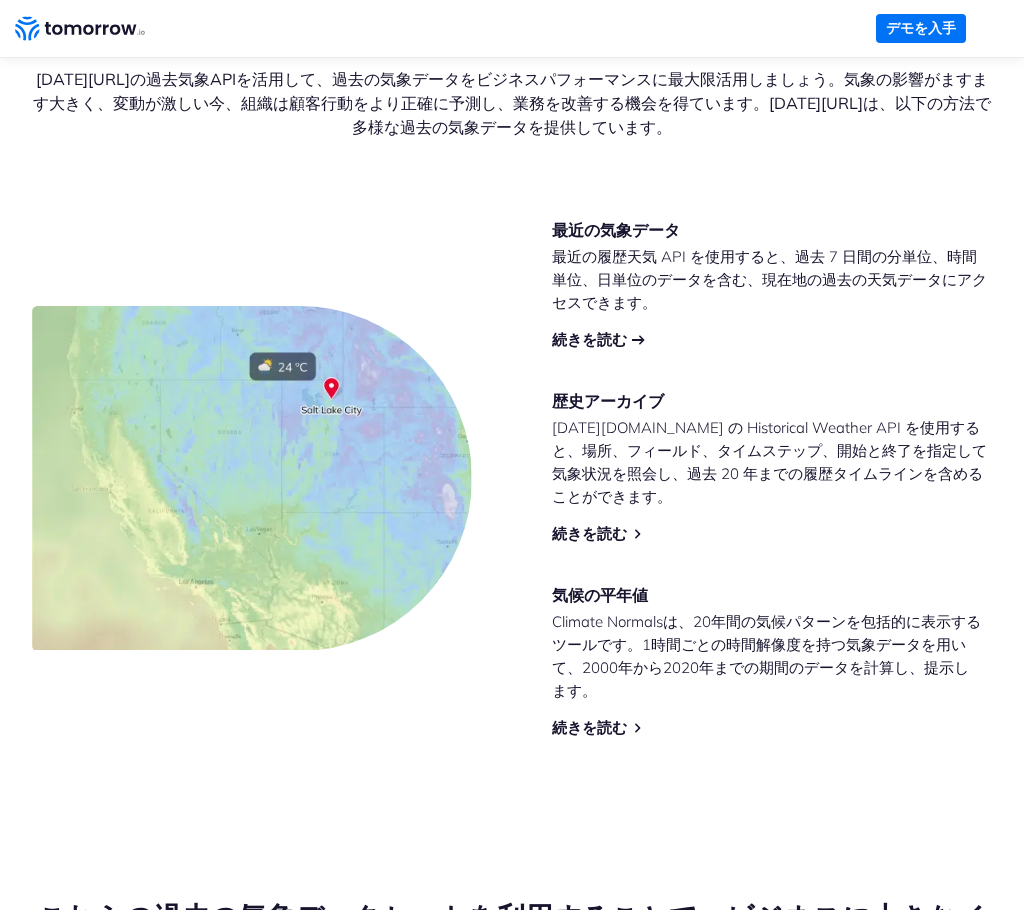 click on "続きを読む" at bounding box center [589, 339] 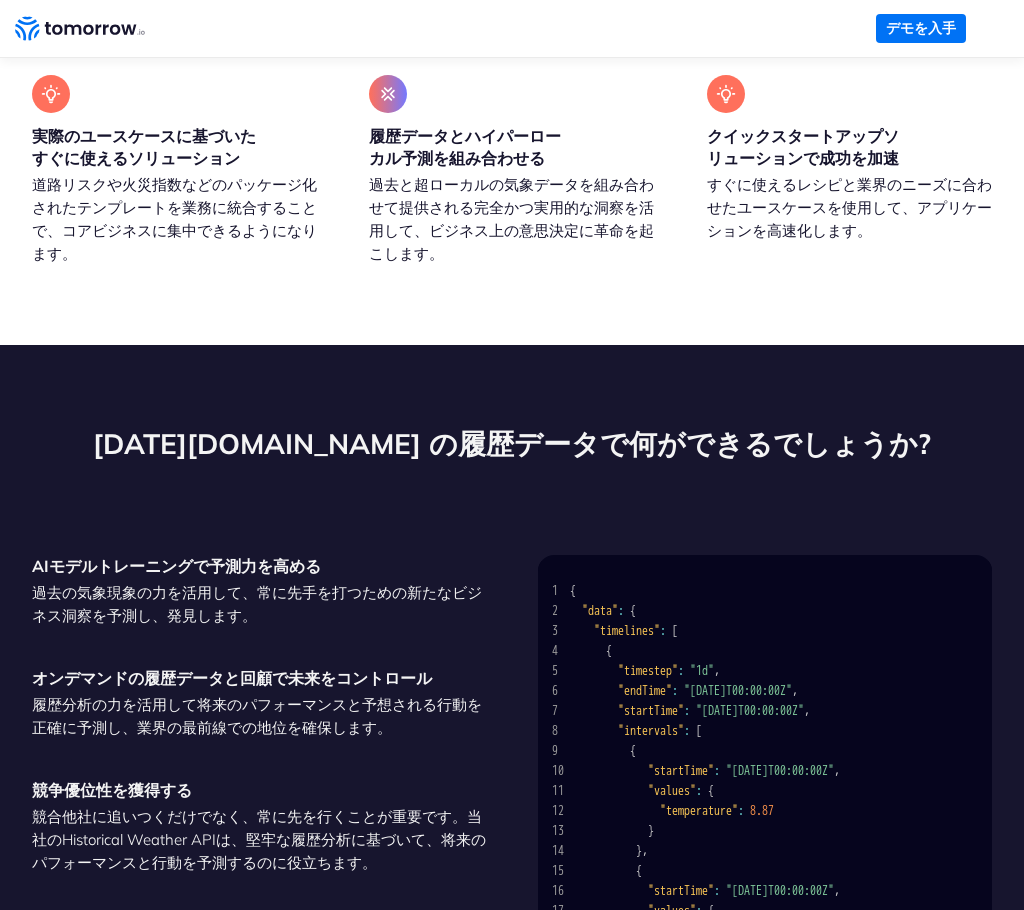 scroll, scrollTop: 2101, scrollLeft: 0, axis: vertical 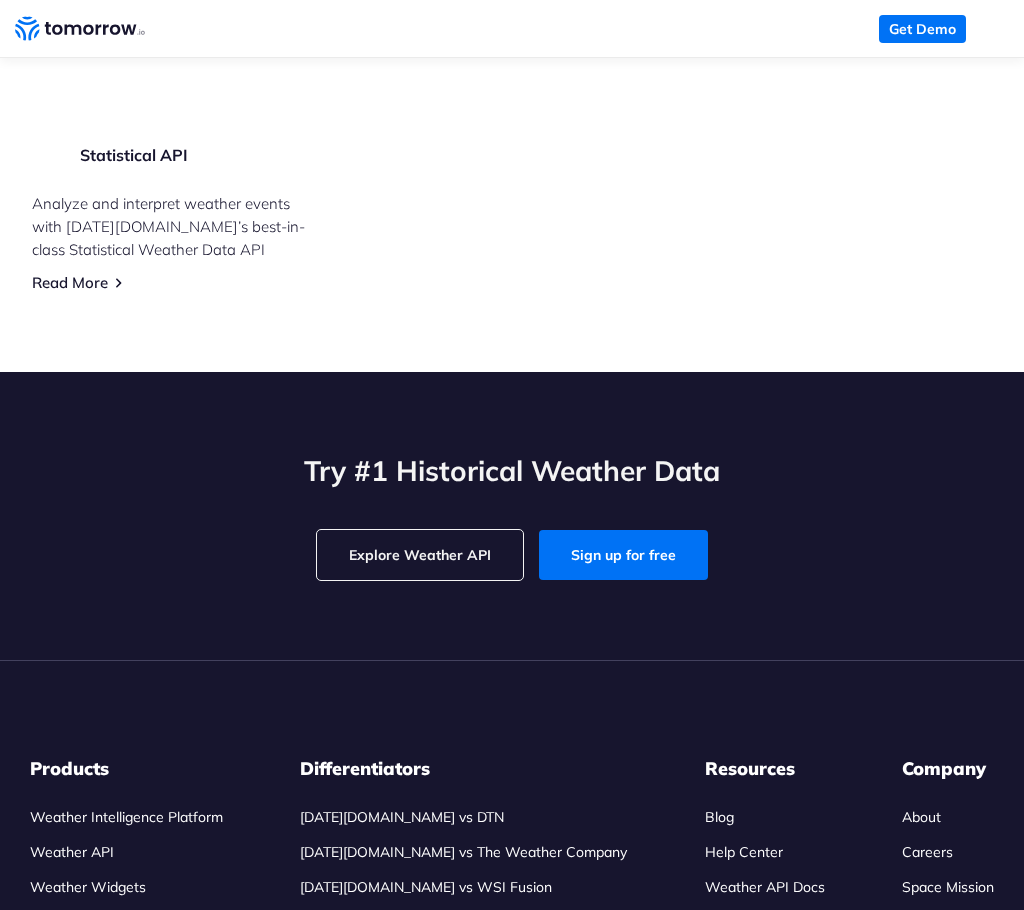 click on "Paris" at bounding box center (314, -381) 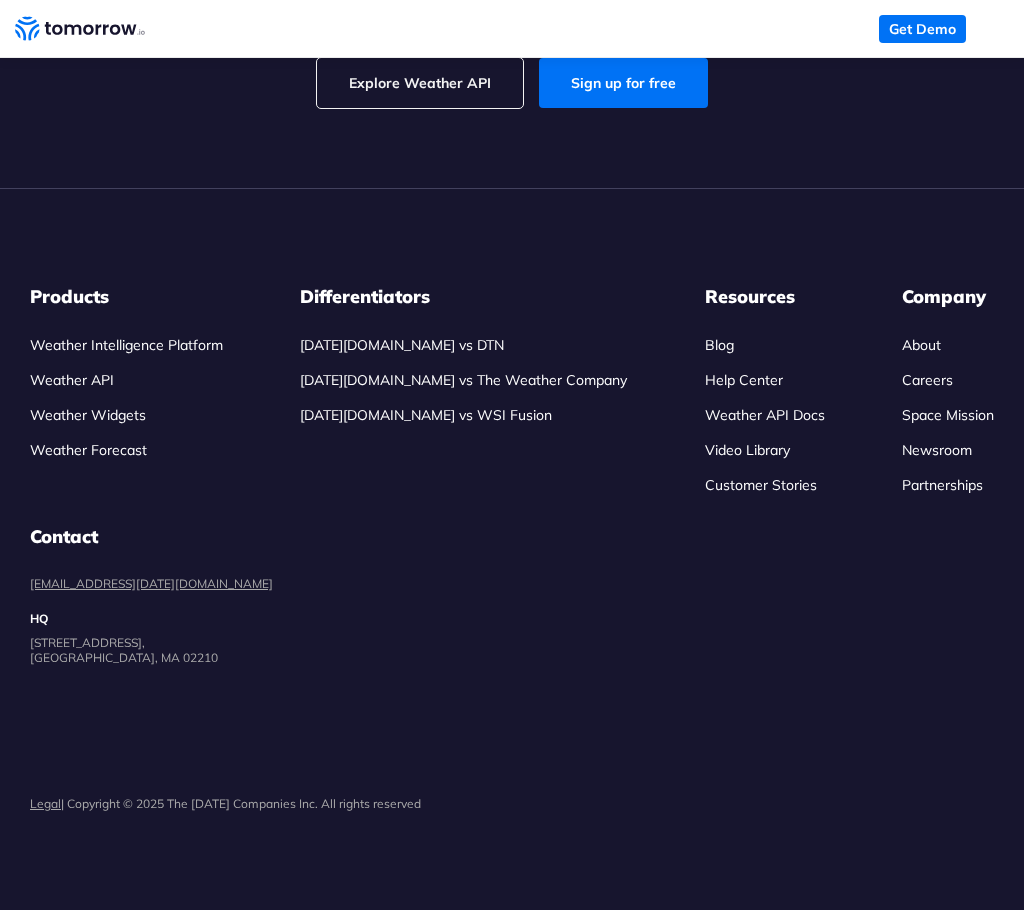scroll, scrollTop: 4639, scrollLeft: 0, axis: vertical 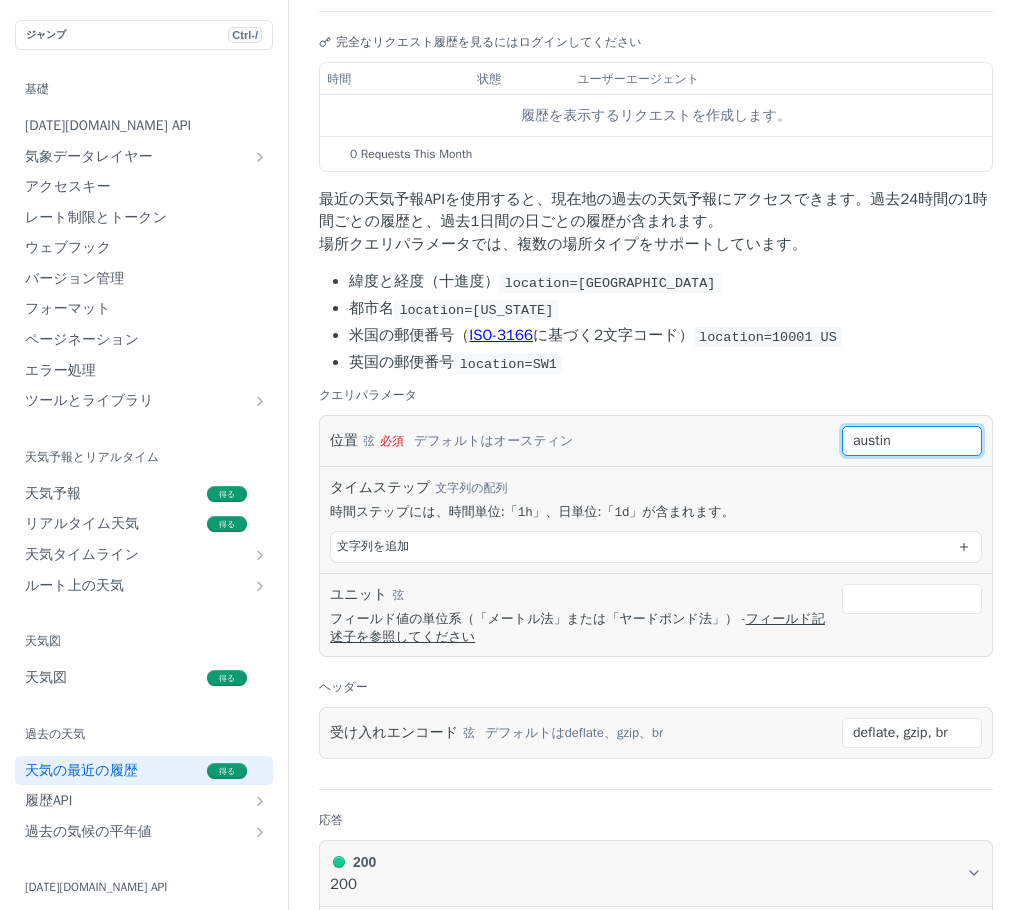 click on "austin" at bounding box center [912, 441] 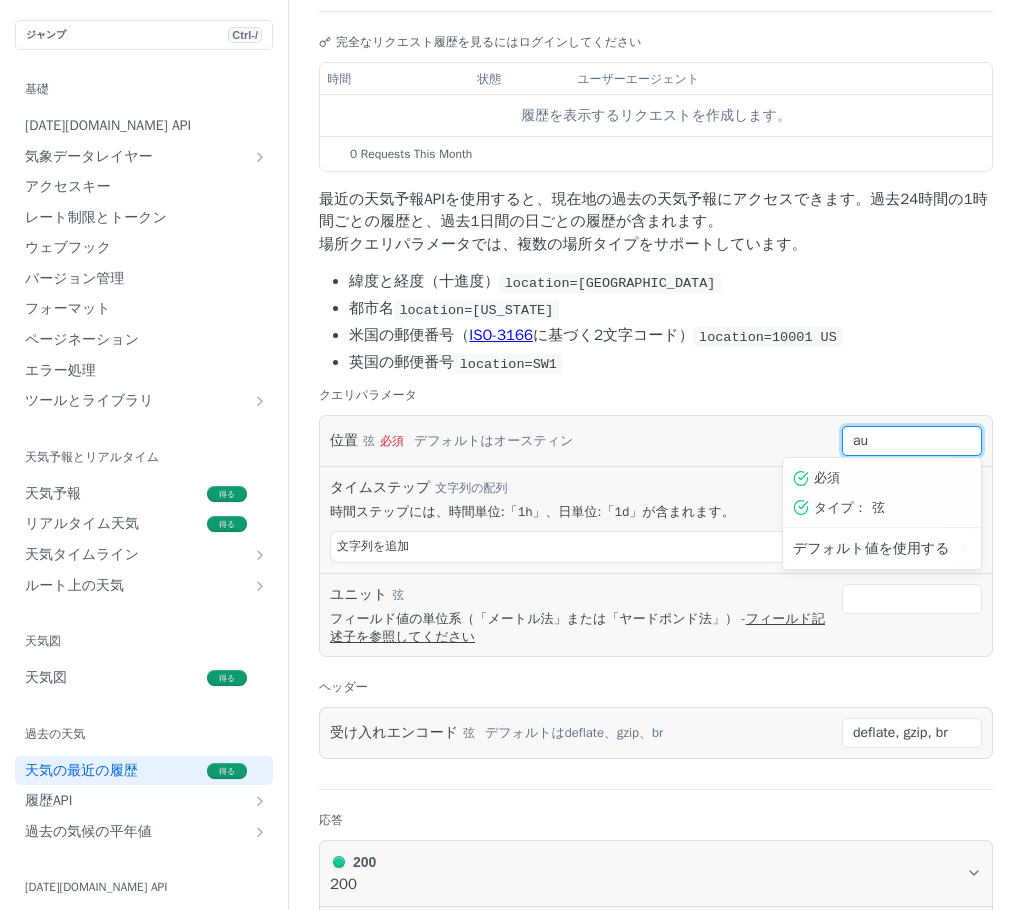type on "a" 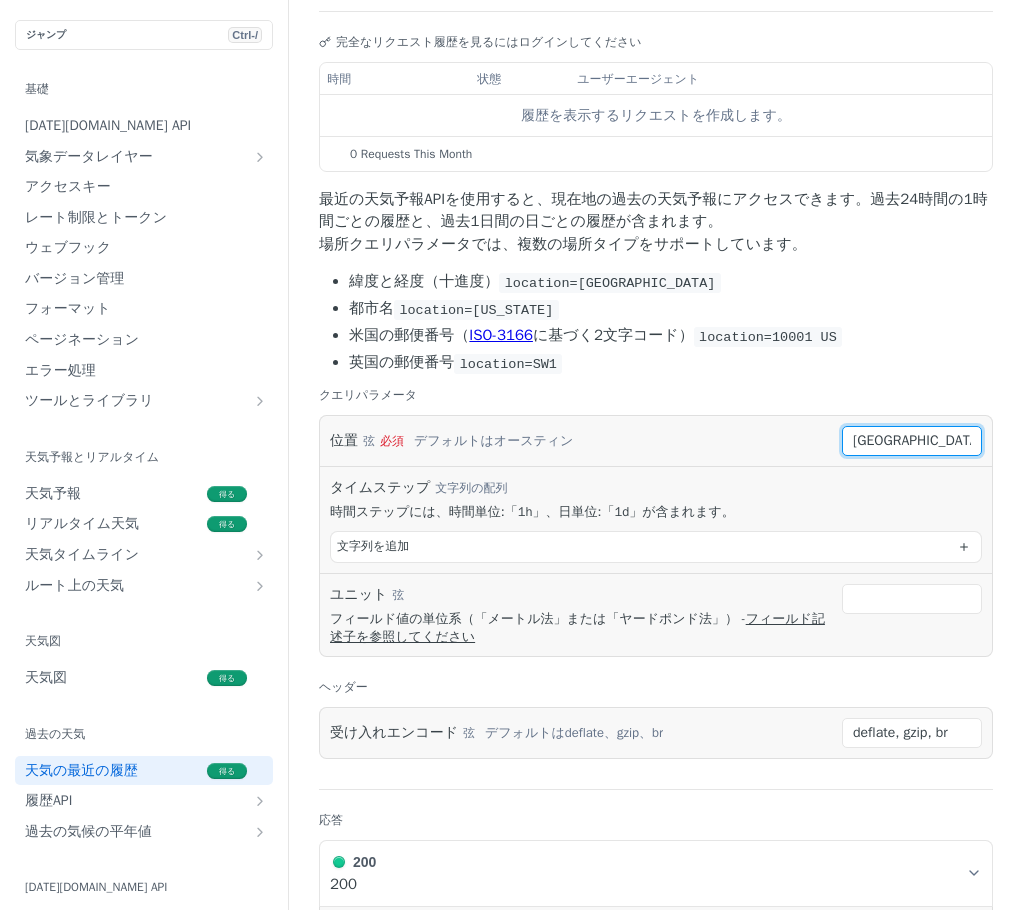 type on "tokyo" 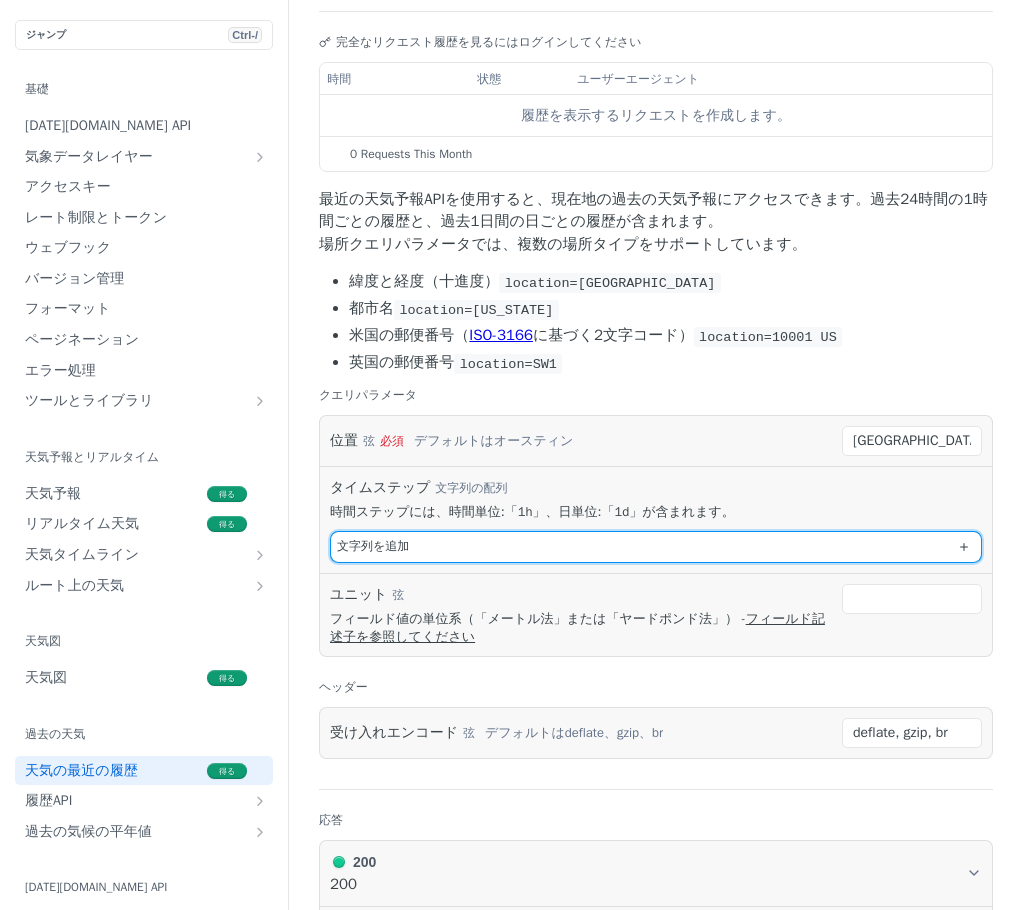 click on "文字列 を追加" at bounding box center (656, 547) 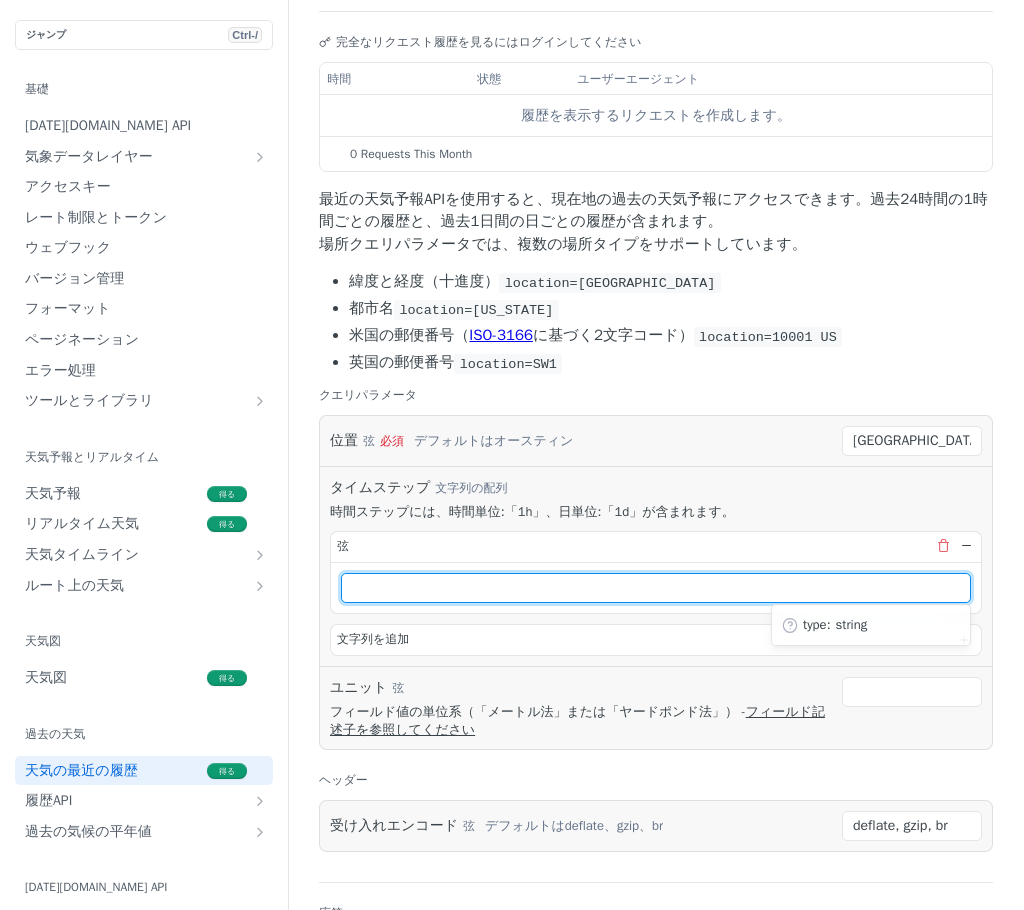 click at bounding box center [656, 588] 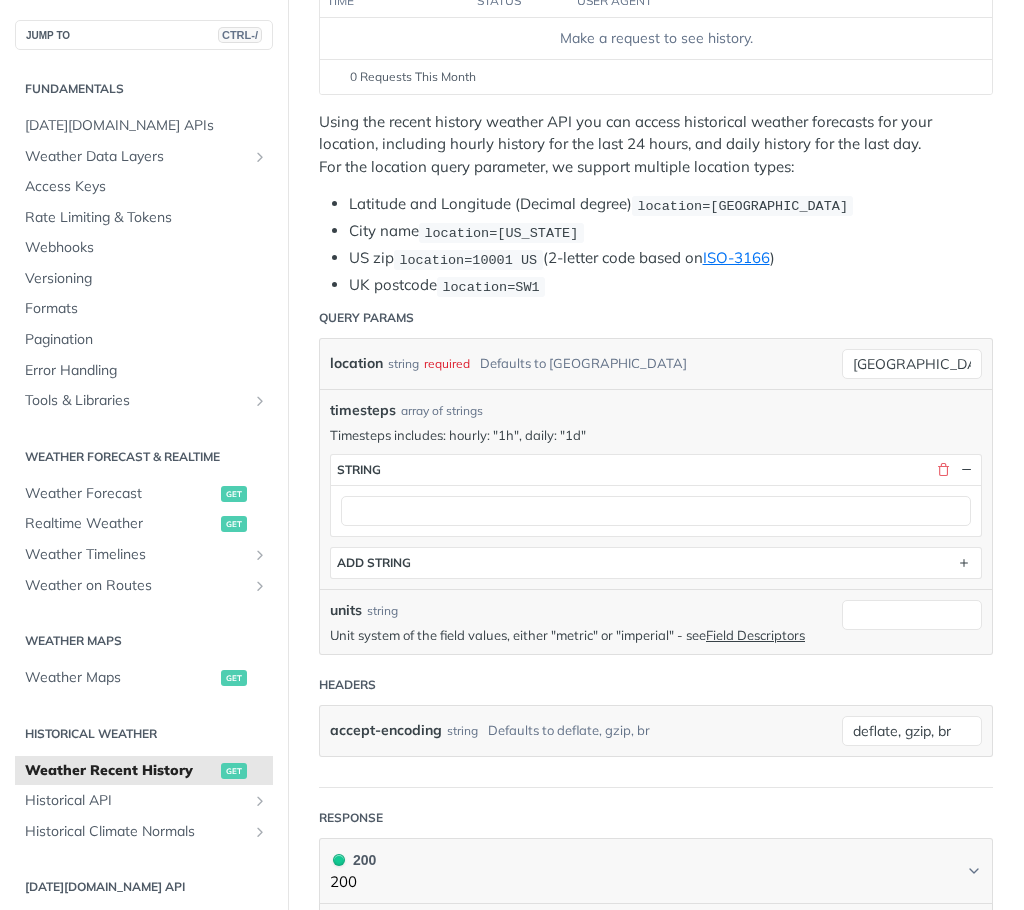 scroll, scrollTop: 300, scrollLeft: 0, axis: vertical 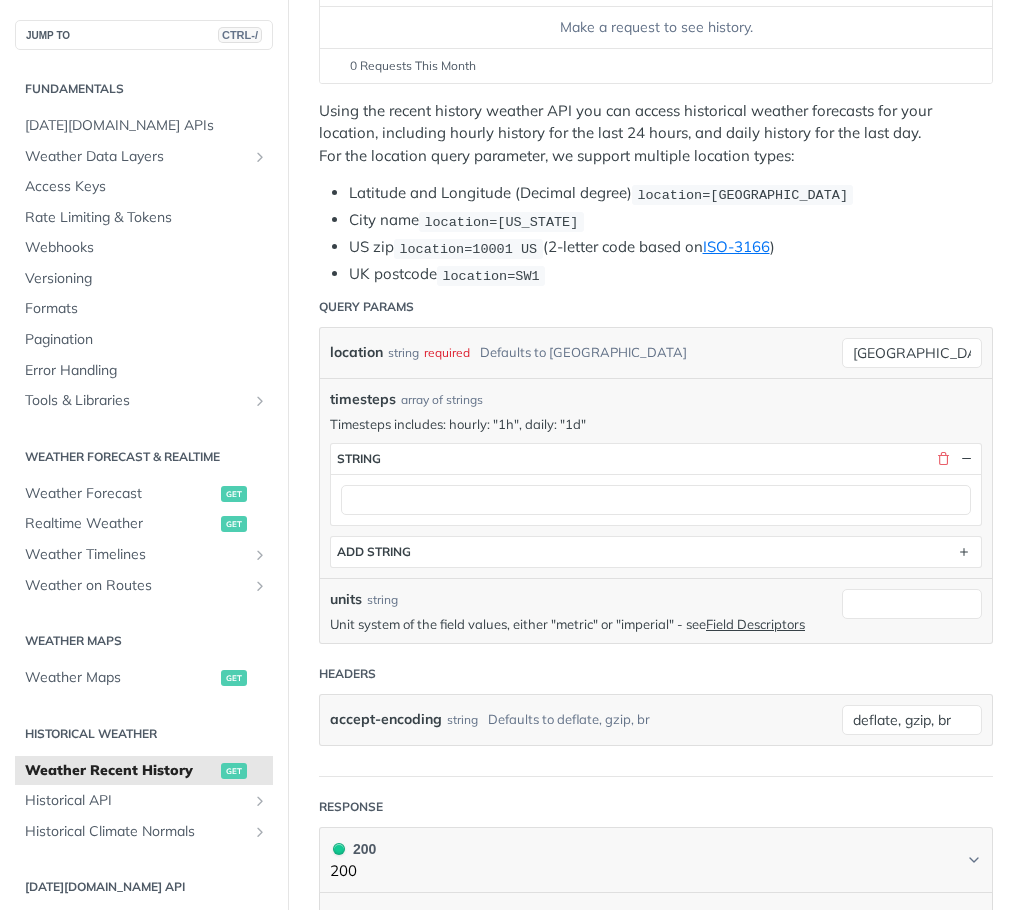 click on "Timesteps includes: hourly: "1h", daily: "1d"" at bounding box center [656, 424] 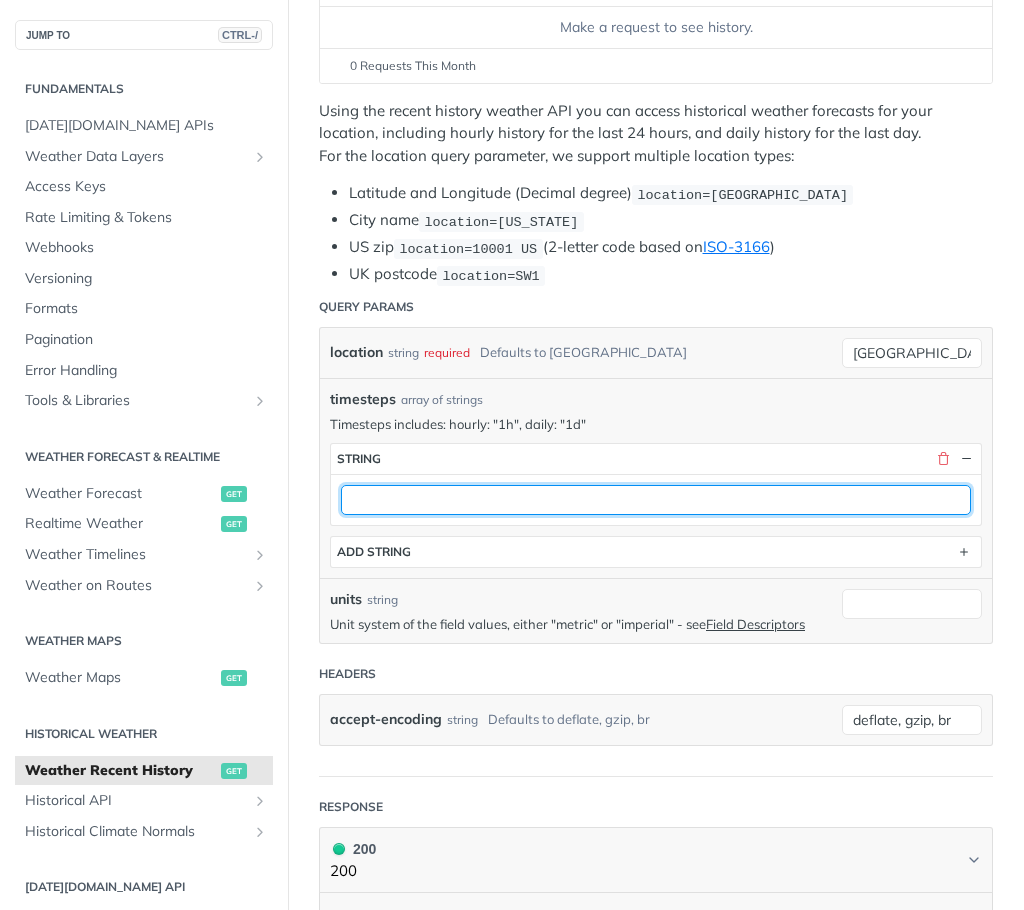 click at bounding box center (656, 500) 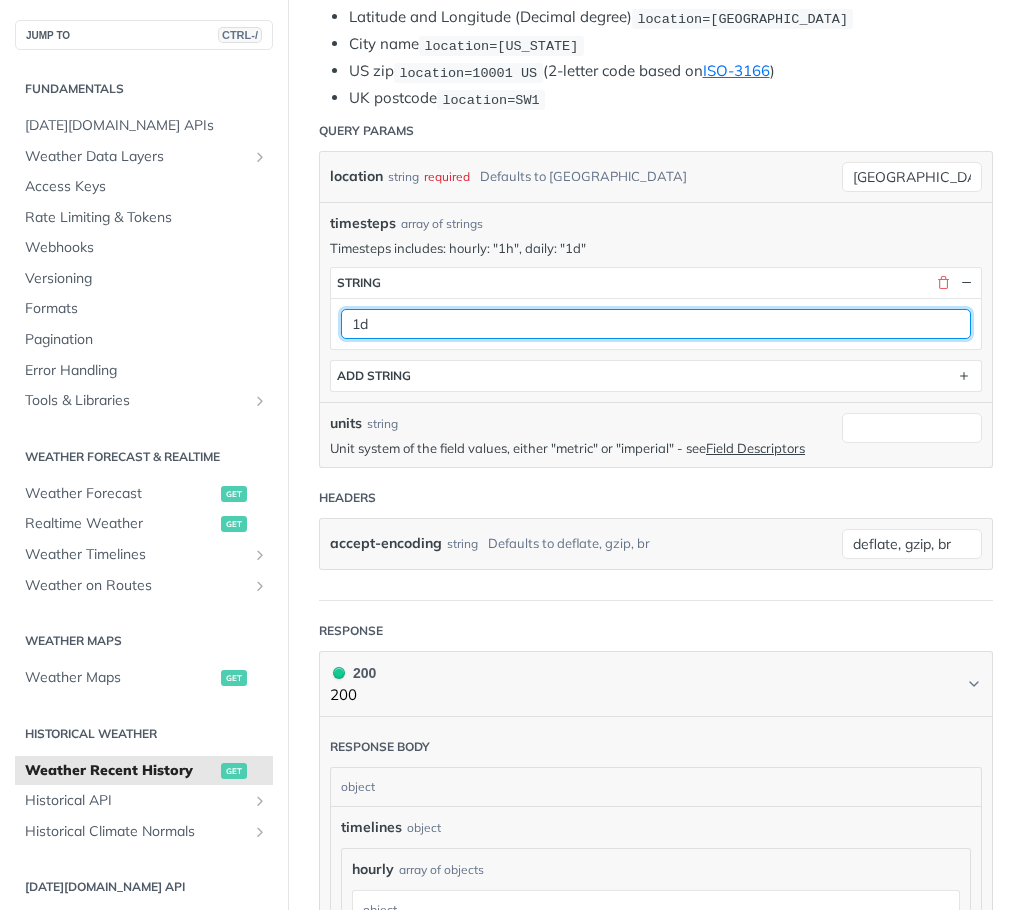 scroll, scrollTop: 500, scrollLeft: 0, axis: vertical 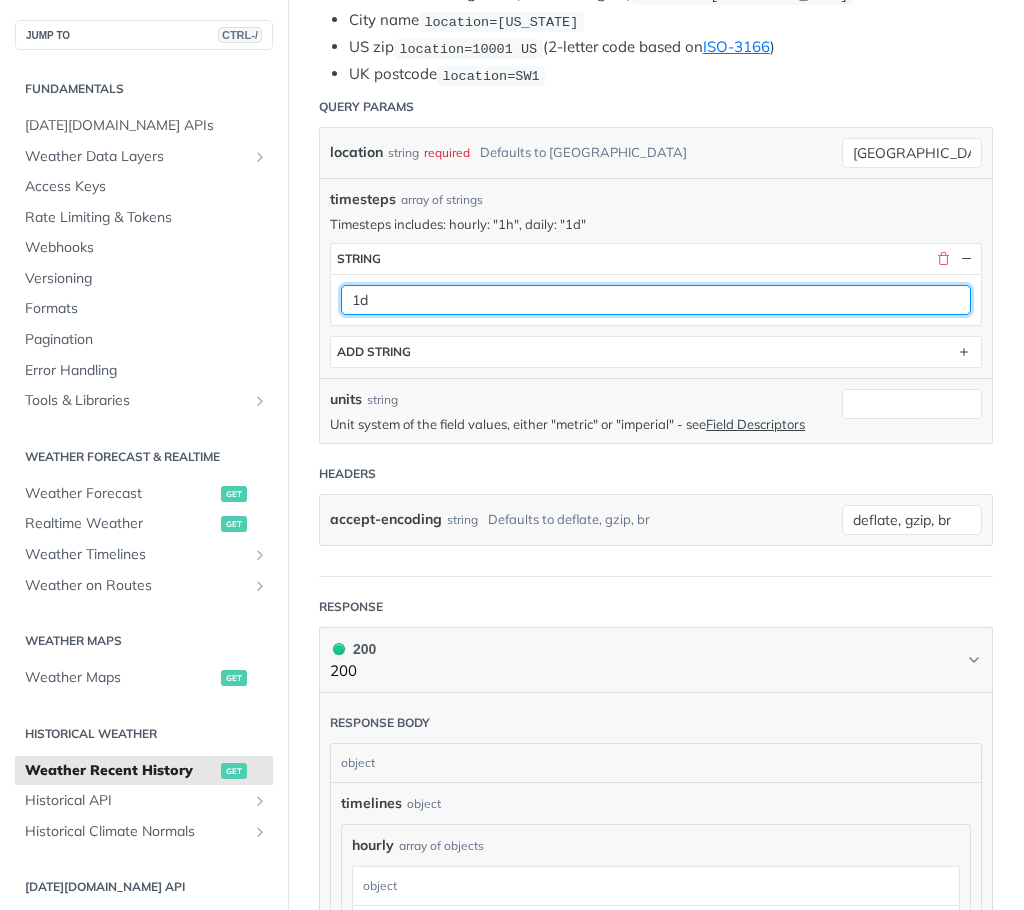 type on "1d" 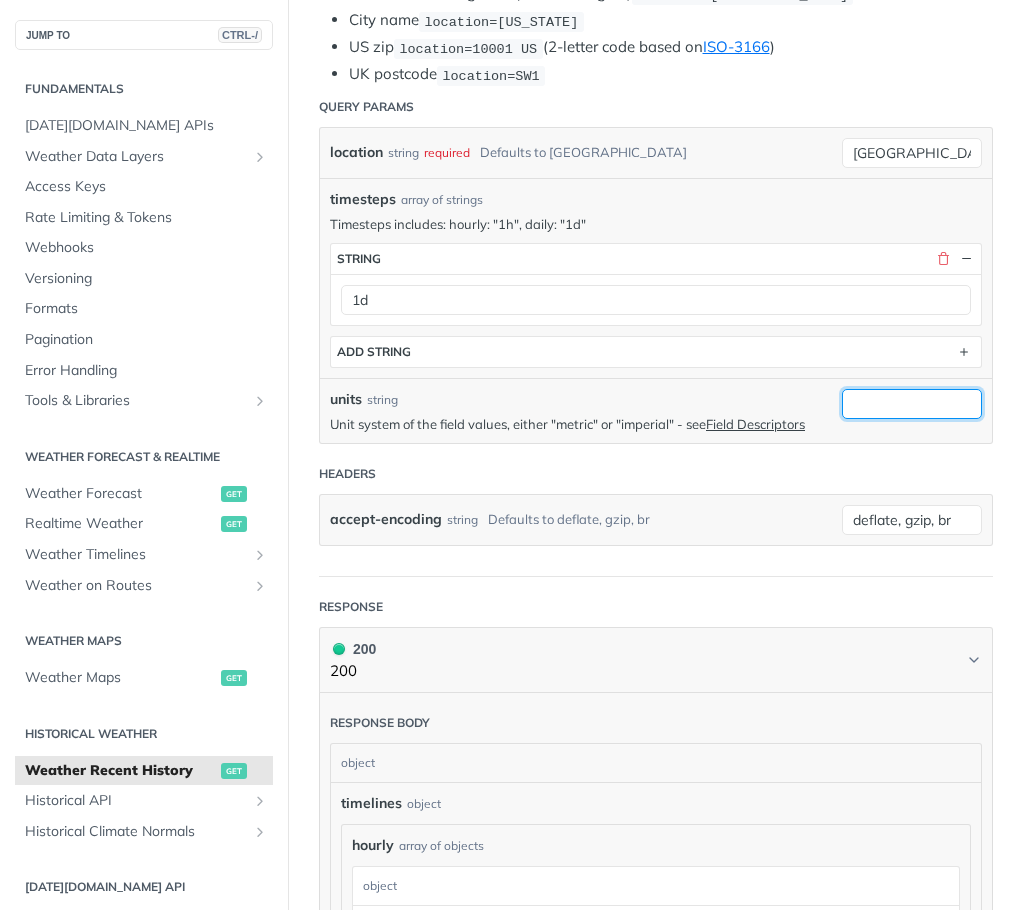 click on "units" at bounding box center [912, 404] 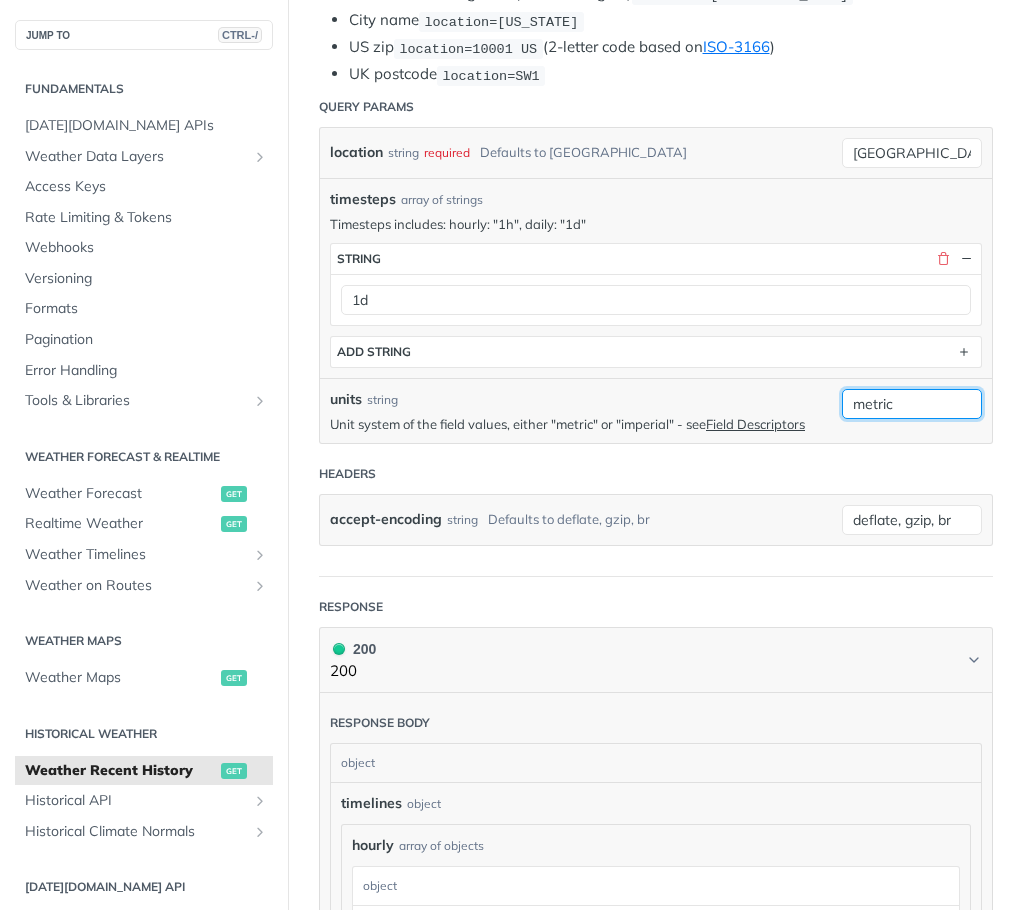 type on "metric" 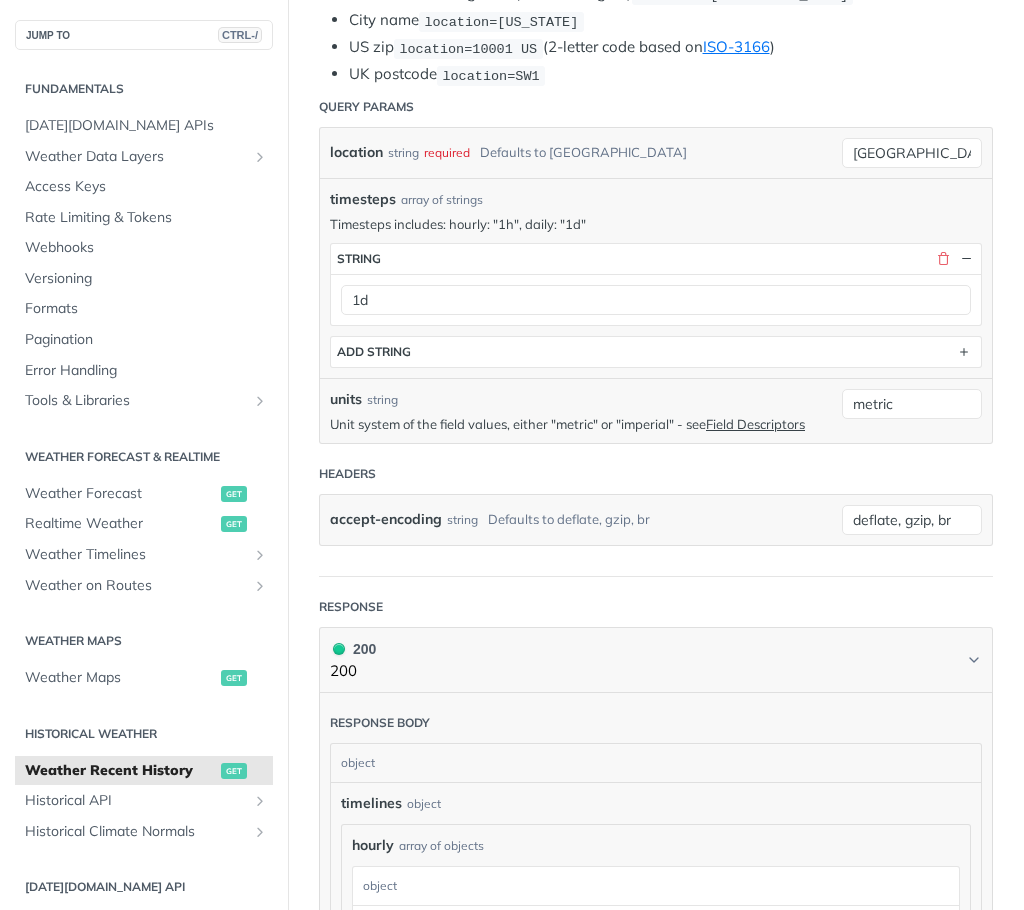 click on "Headers" at bounding box center (656, 474) 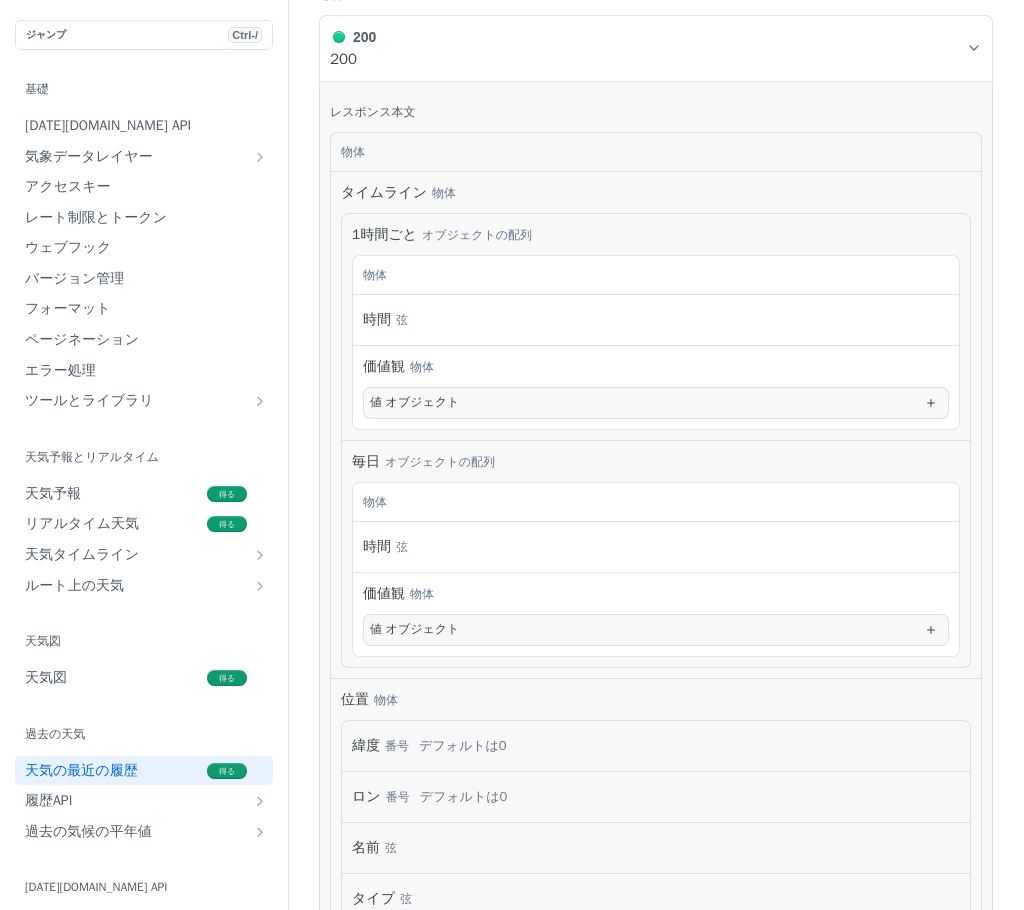 scroll, scrollTop: 1218, scrollLeft: 0, axis: vertical 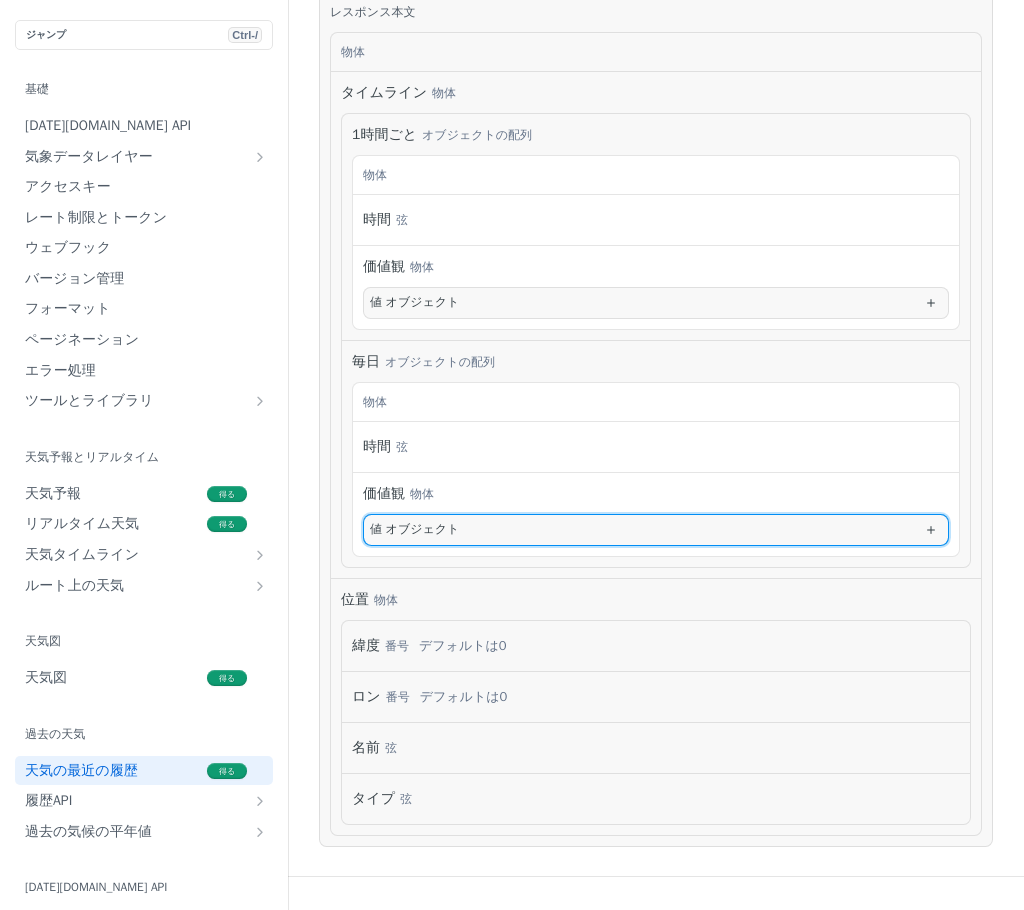 click on "値   オブジェクト" at bounding box center [656, 530] 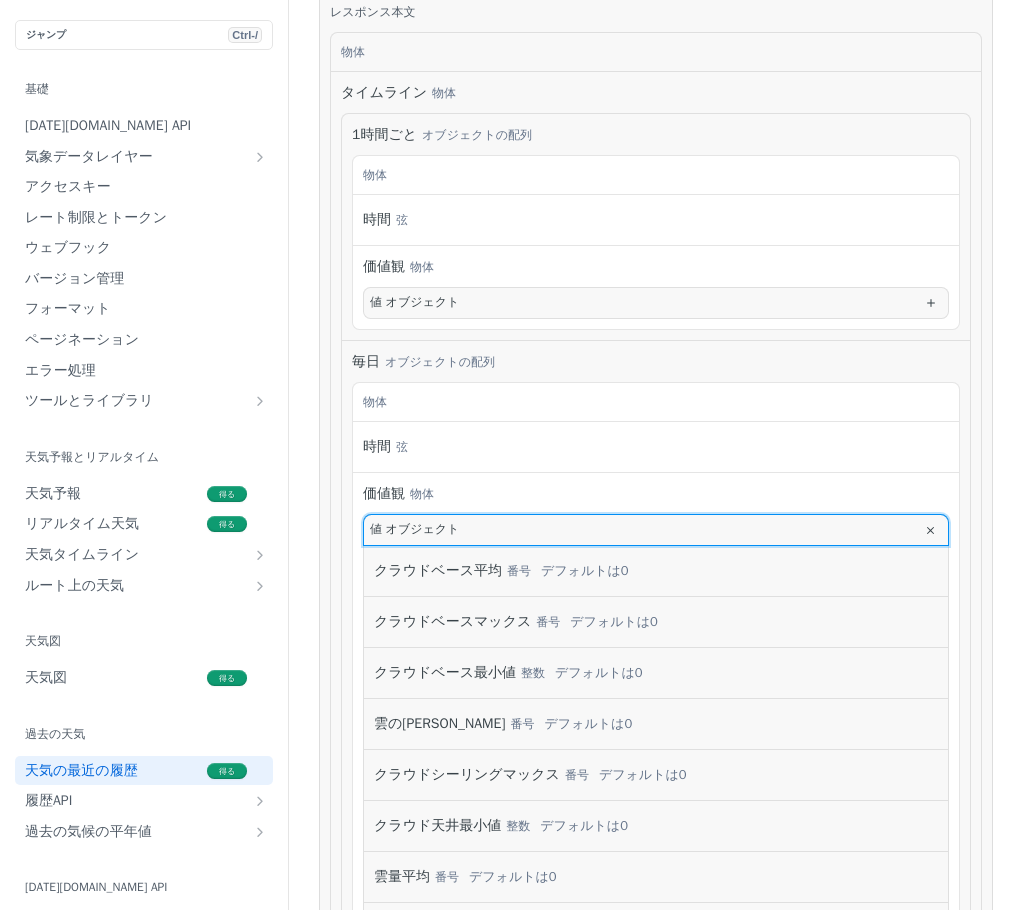 click on "値   オブジェクト" at bounding box center [656, 530] 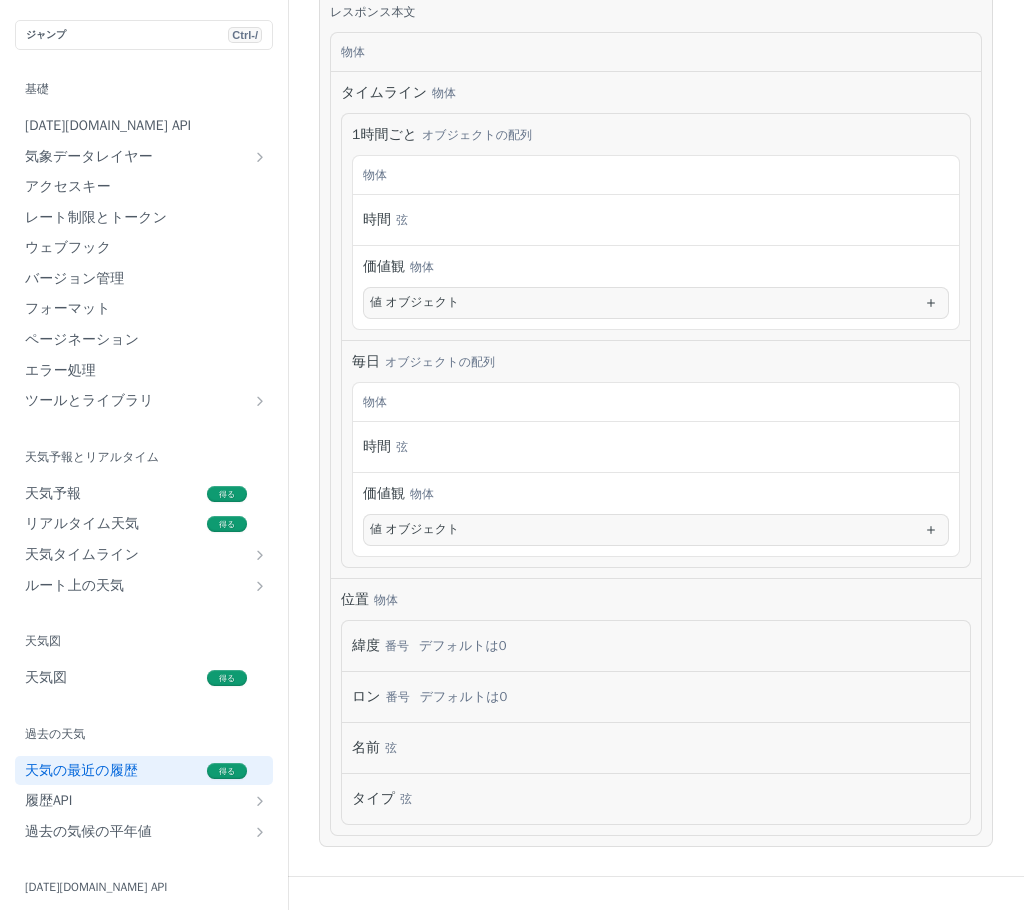 scroll, scrollTop: 1199, scrollLeft: 0, axis: vertical 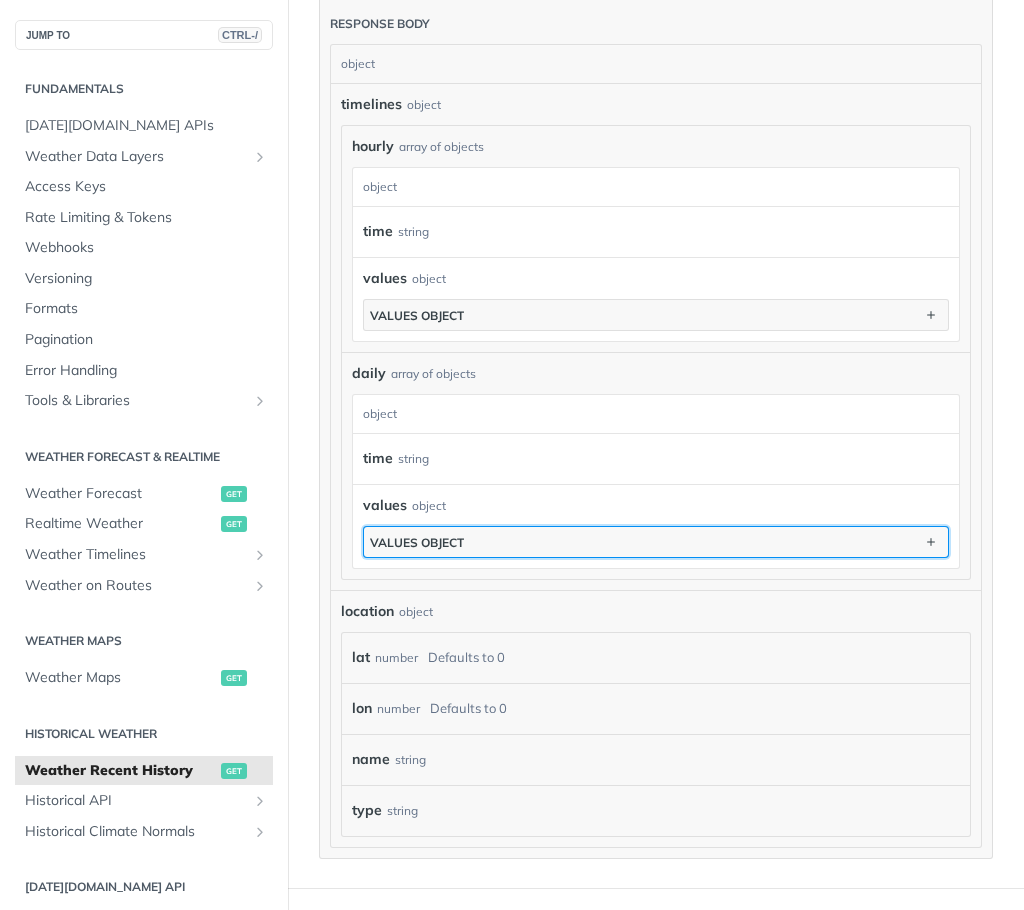 click on "values   object" at bounding box center [656, 542] 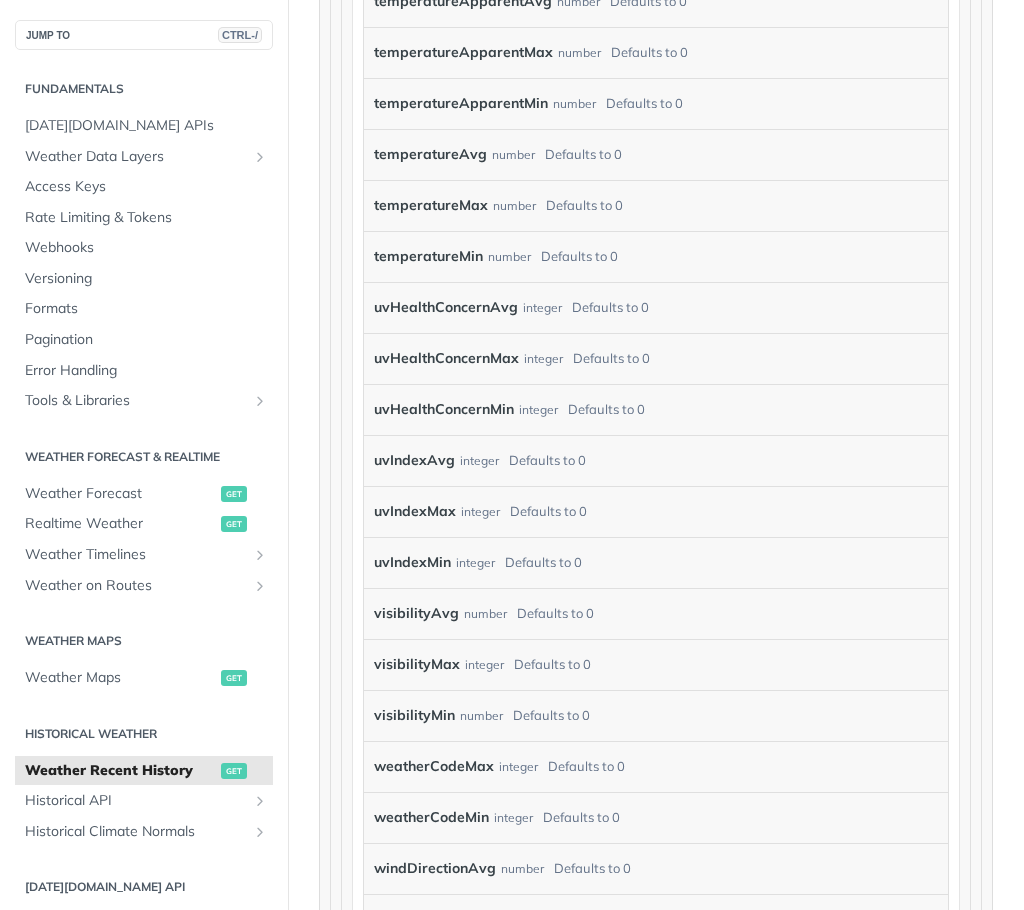 scroll, scrollTop: 5299, scrollLeft: 0, axis: vertical 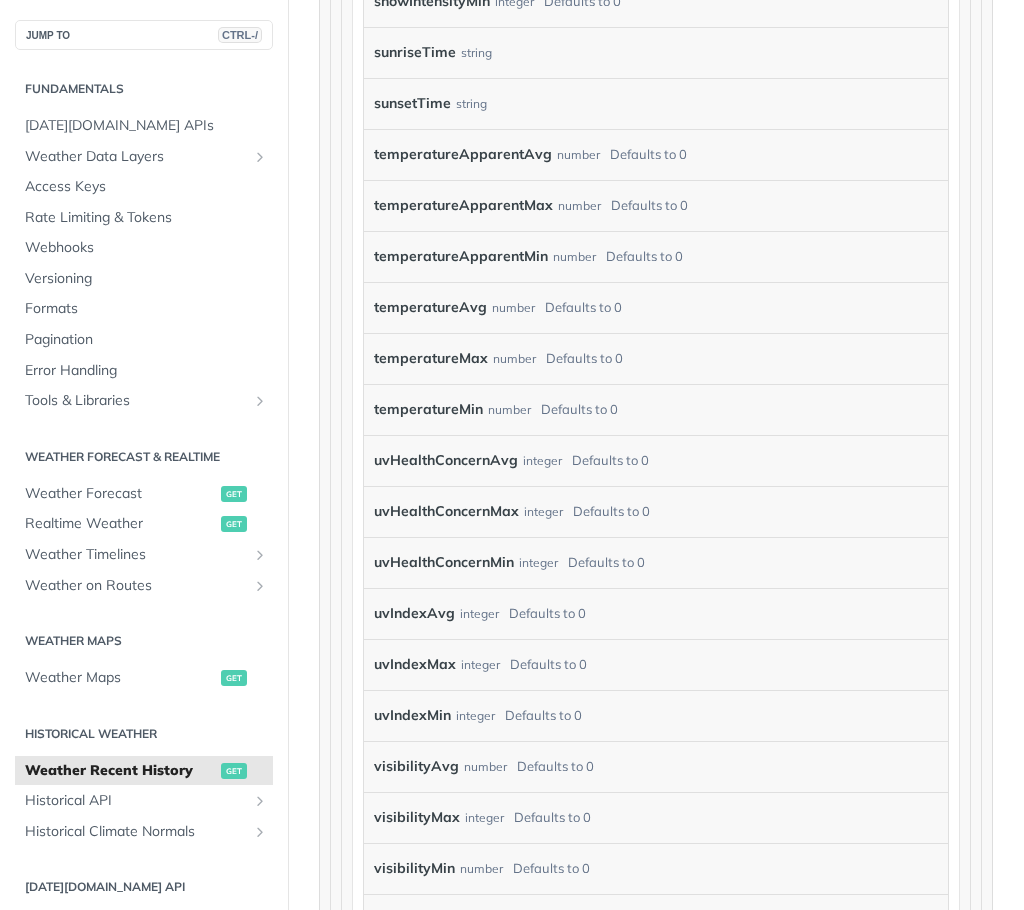 click on "temperatureAvg" at bounding box center (430, 307) 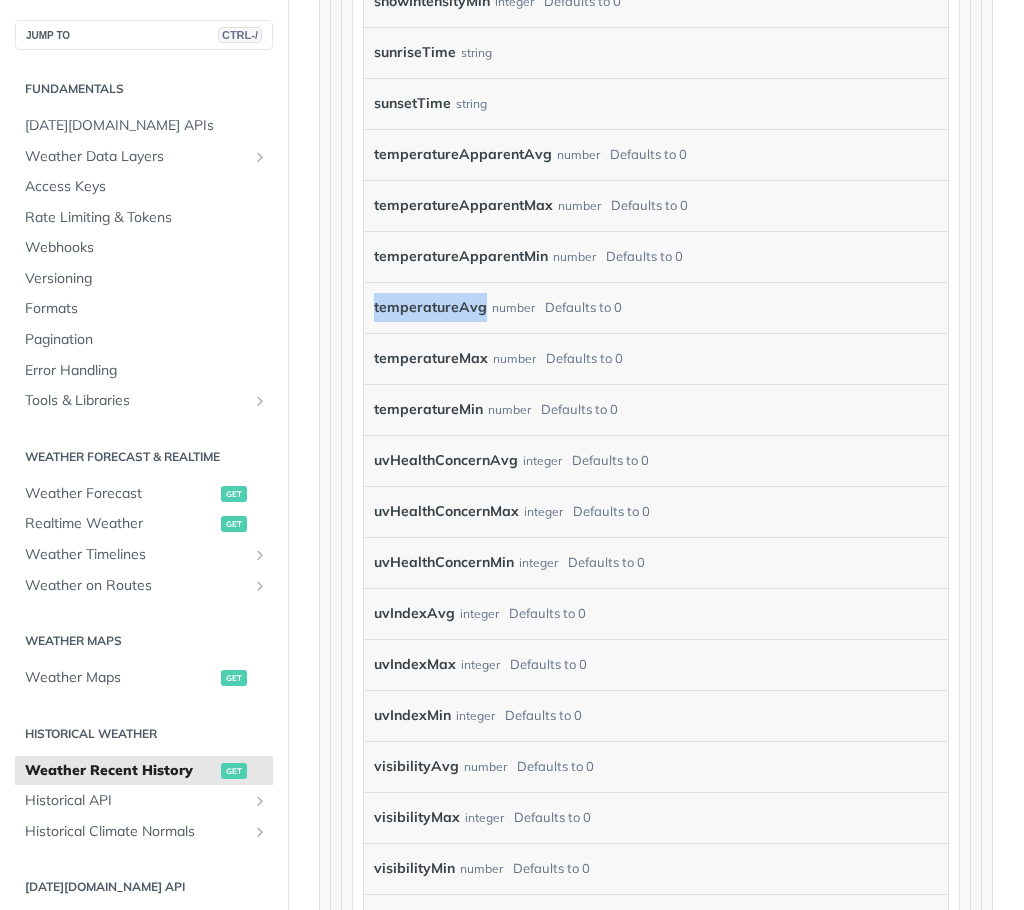 click on "temperatureAvg" at bounding box center (430, 307) 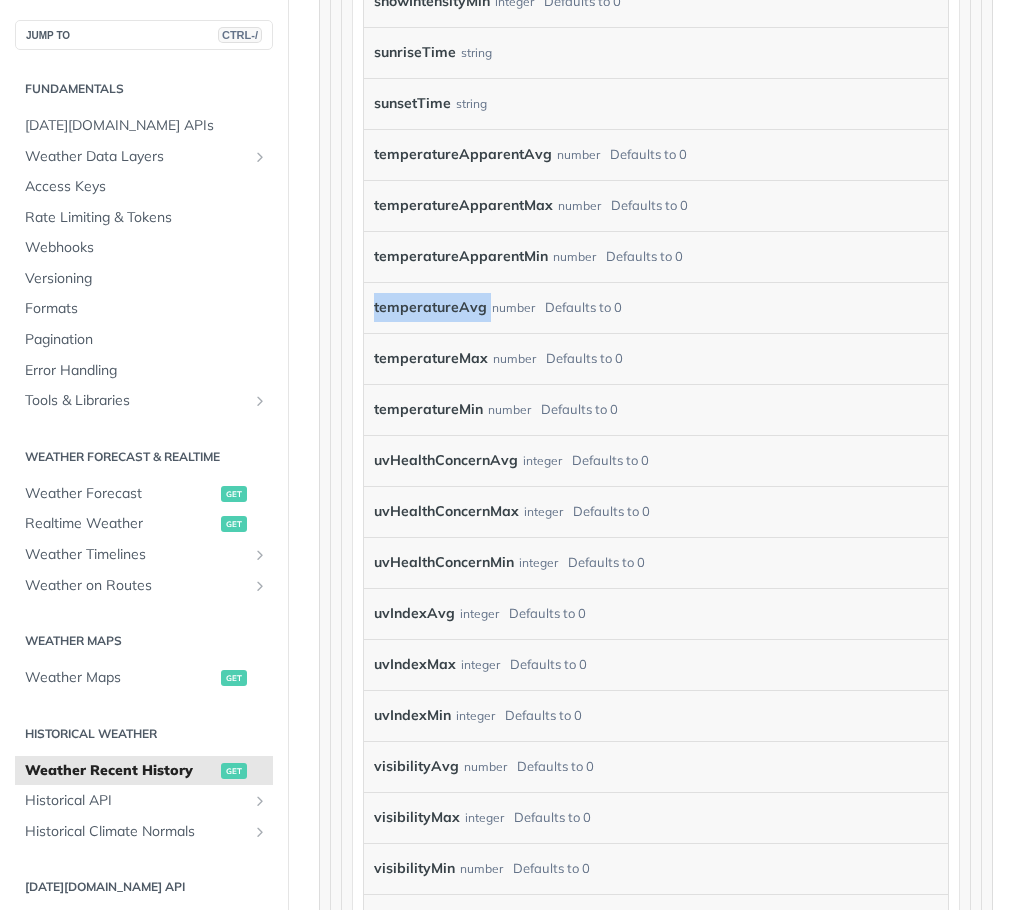 click on "temperatureAvg" at bounding box center [430, 307] 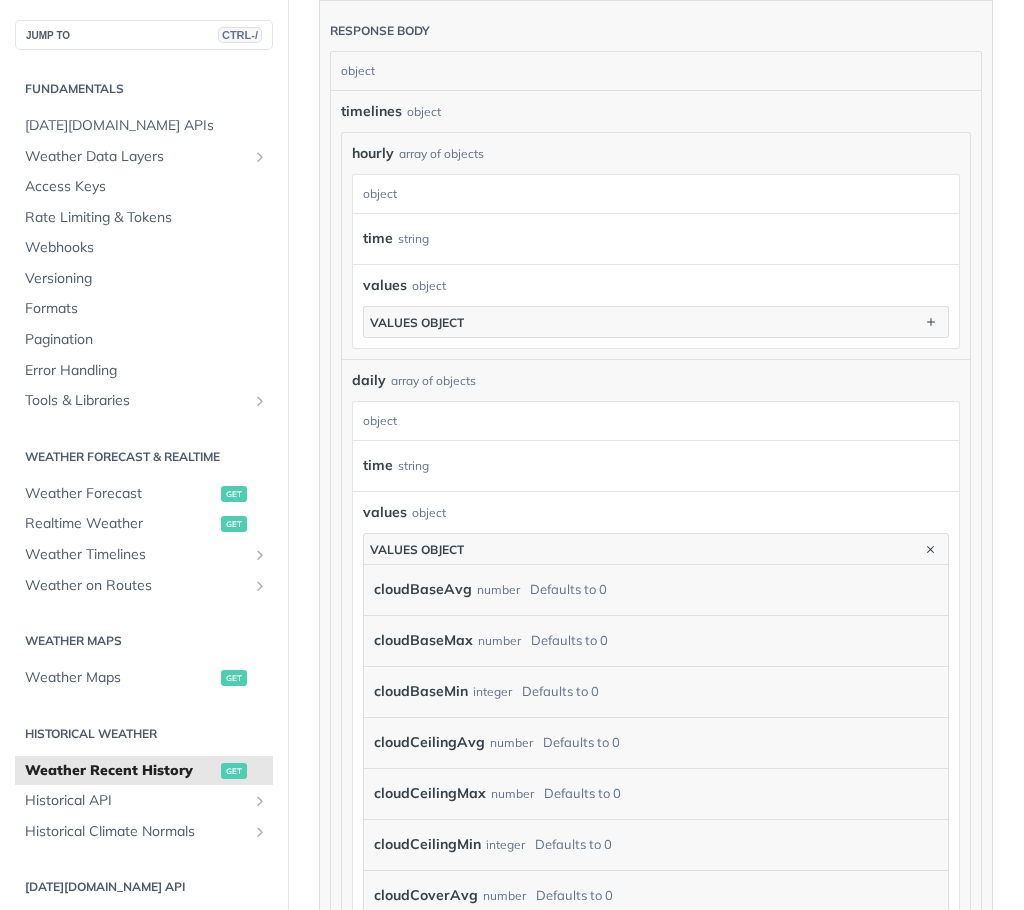 scroll, scrollTop: 1199, scrollLeft: 0, axis: vertical 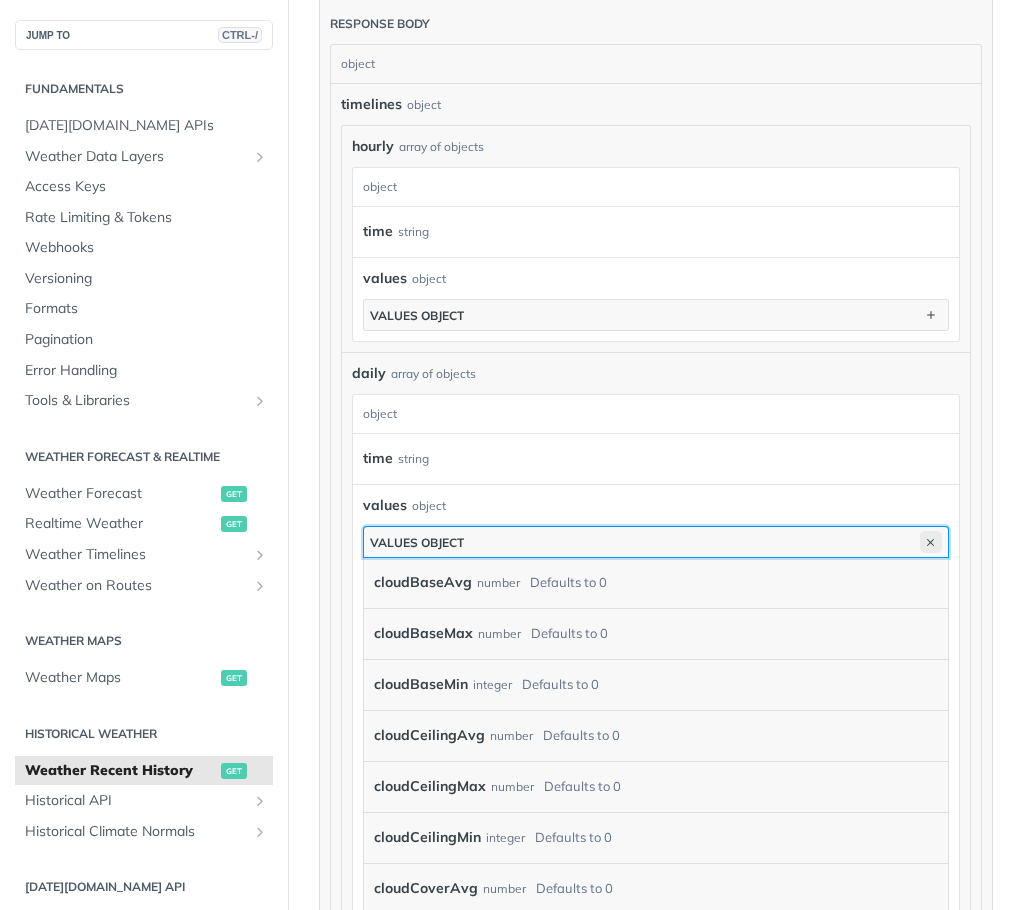 click at bounding box center (931, 542) 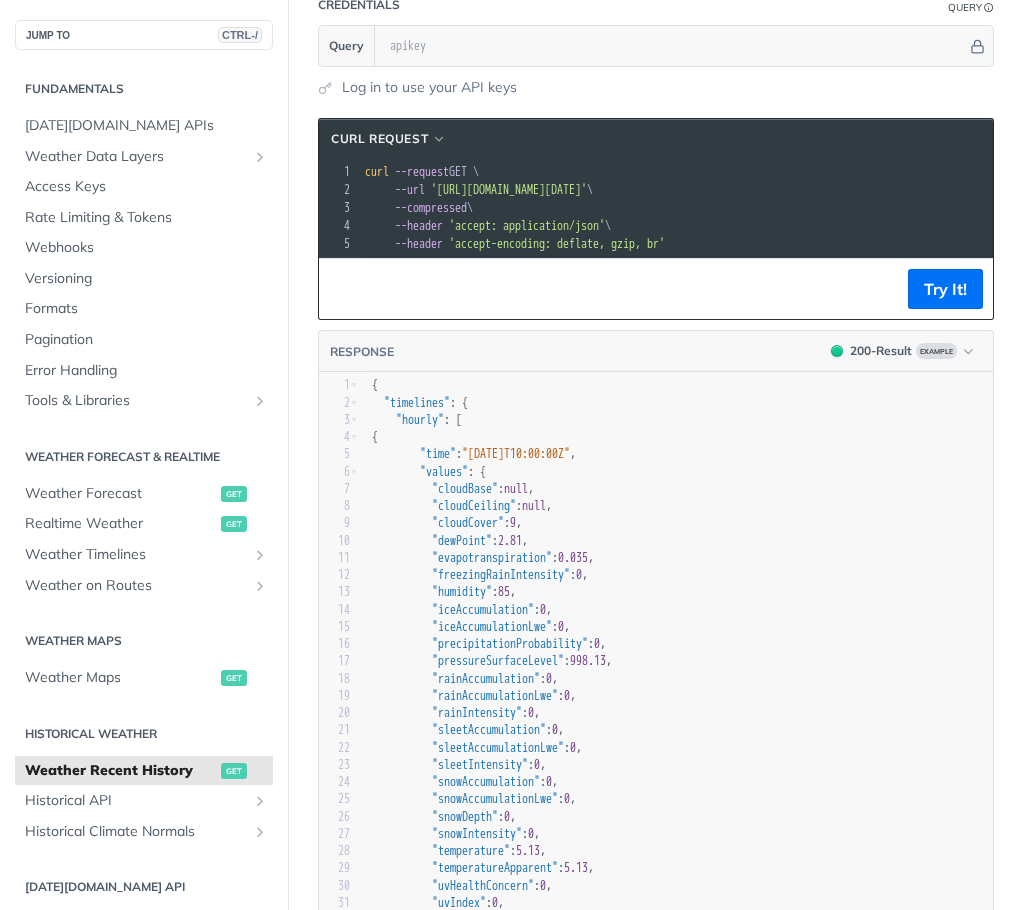 scroll, scrollTop: 2299, scrollLeft: 0, axis: vertical 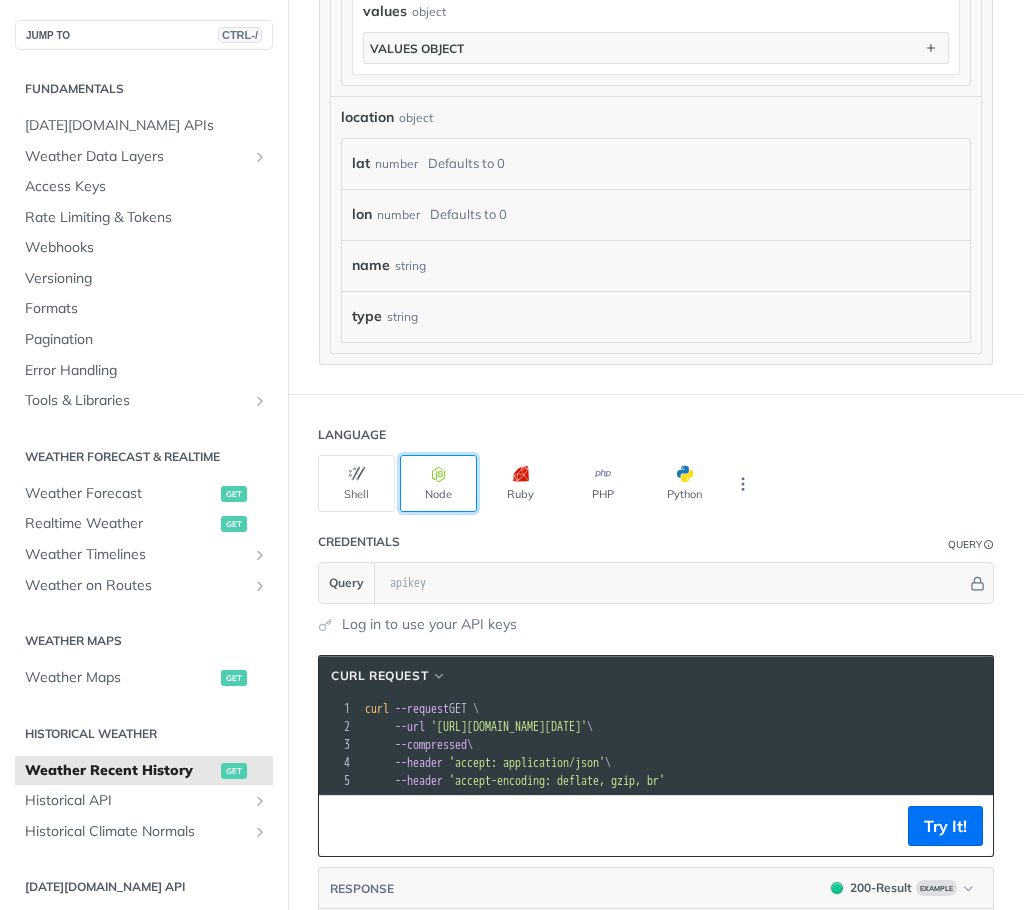 click on "Node" at bounding box center [438, 483] 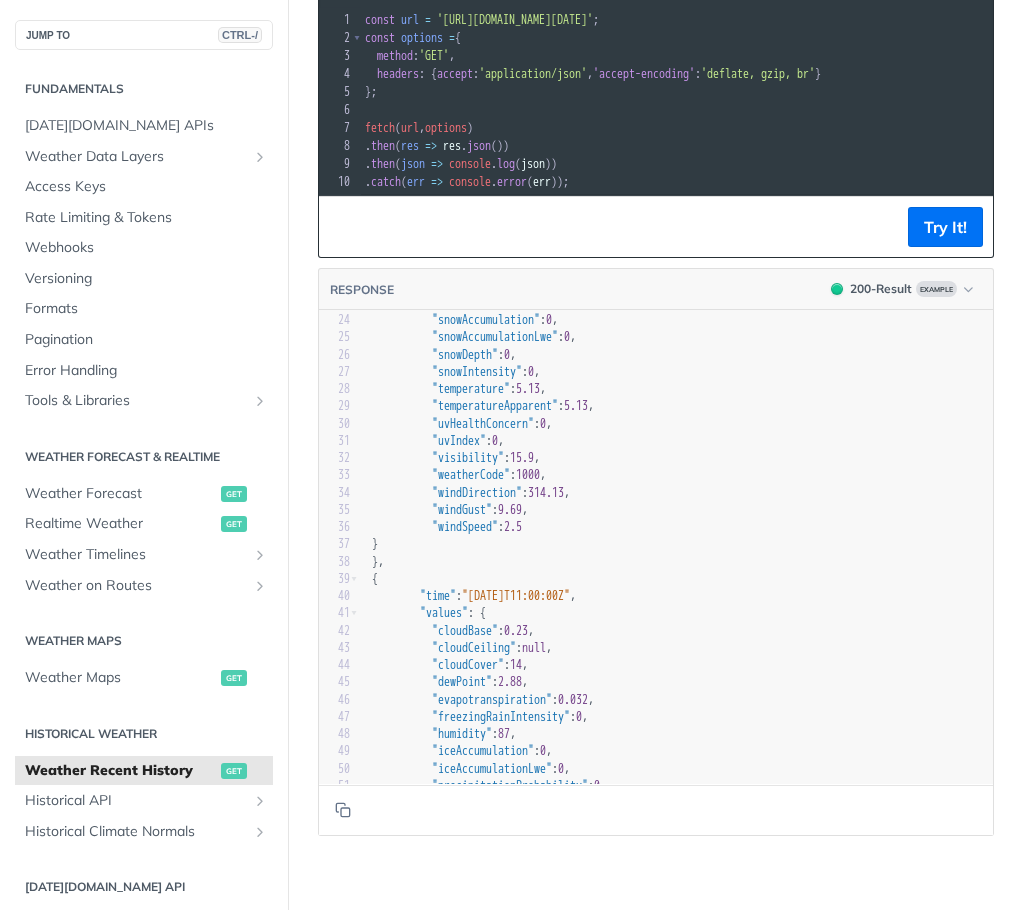 scroll, scrollTop: 2393, scrollLeft: 0, axis: vertical 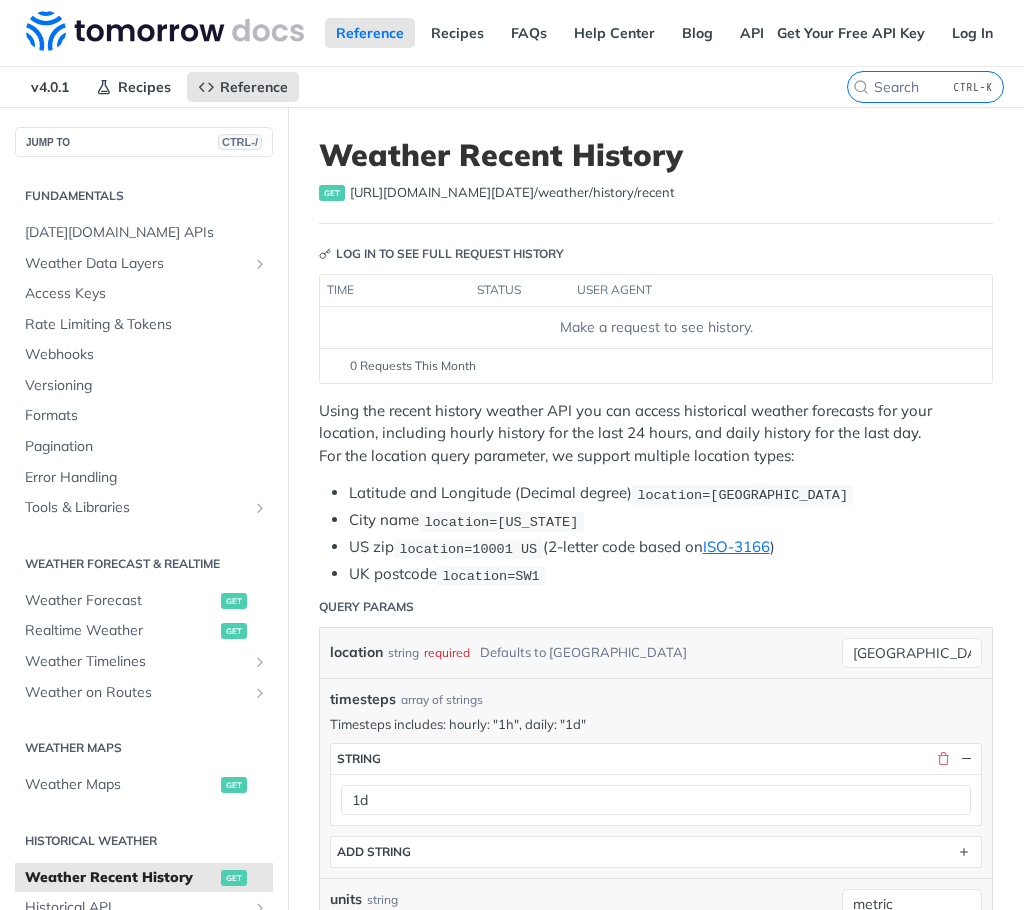 click on "required" at bounding box center (447, 652) 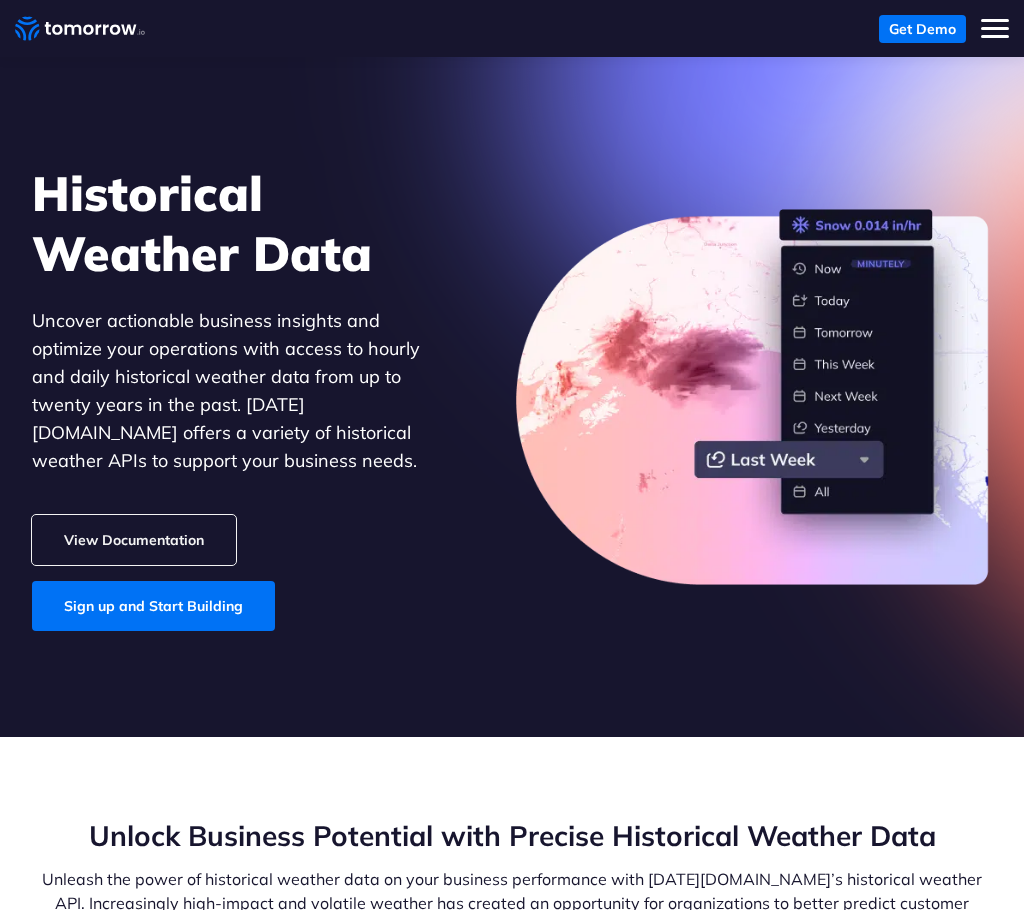 scroll, scrollTop: 1338, scrollLeft: 0, axis: vertical 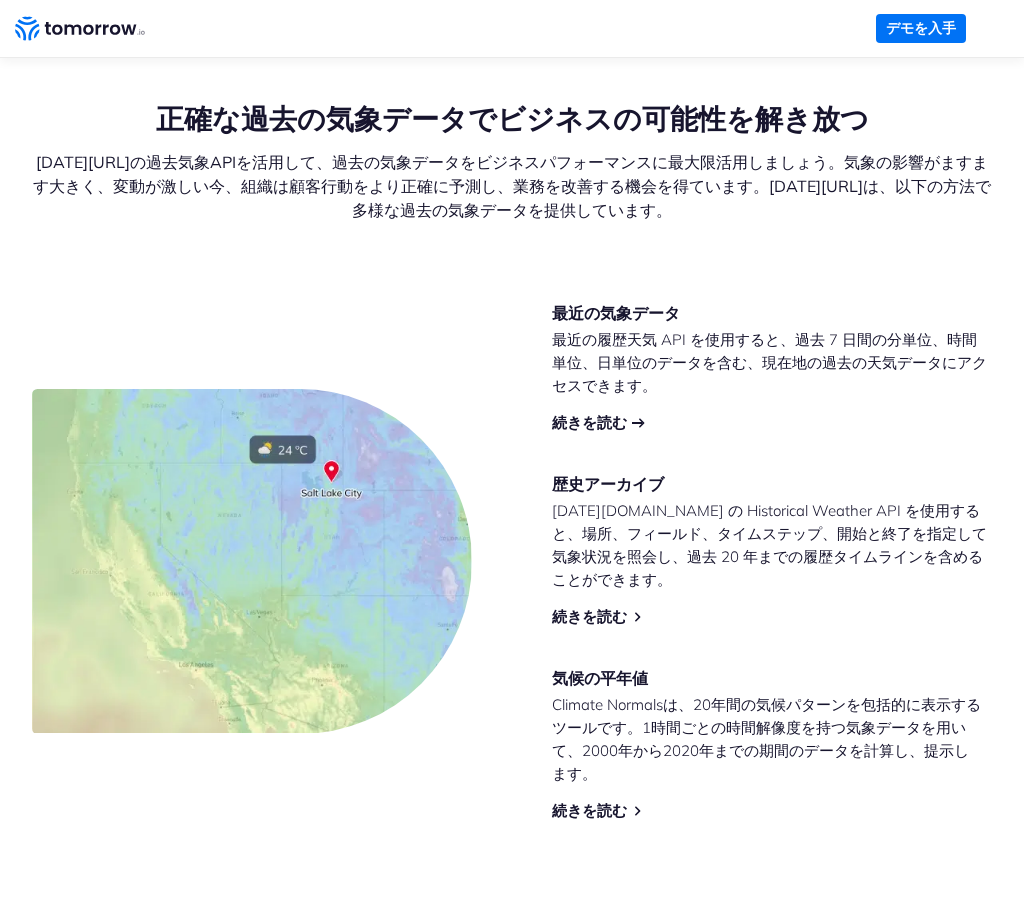 click on "続きを読む" at bounding box center [589, 422] 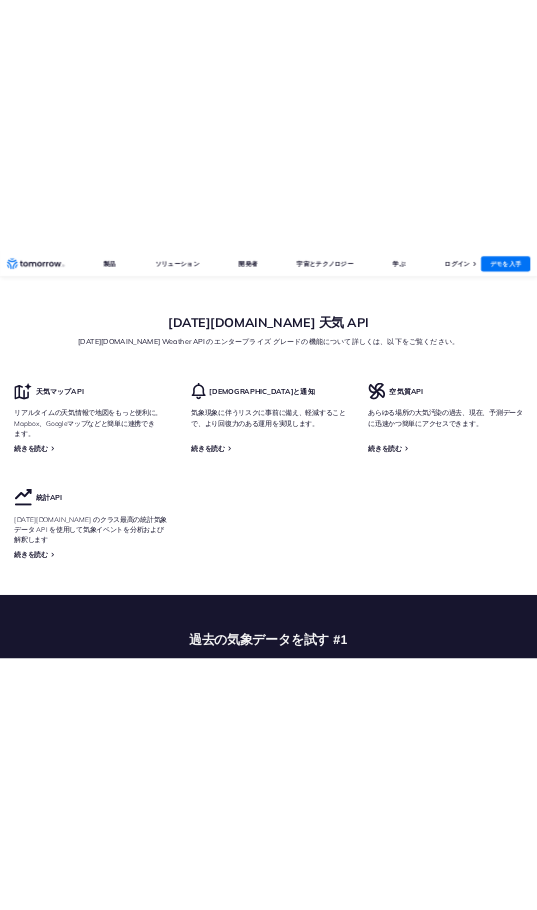 scroll, scrollTop: 6018, scrollLeft: 0, axis: vertical 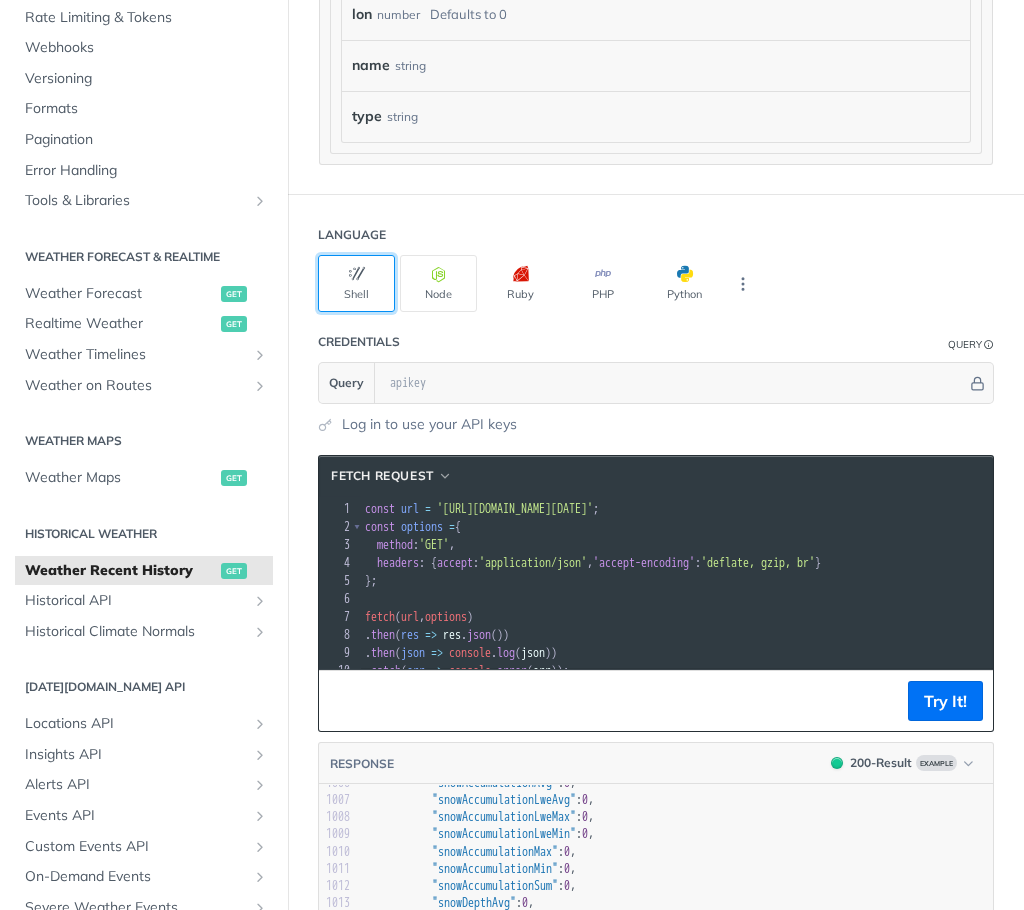 click on "Shell" at bounding box center (356, 283) 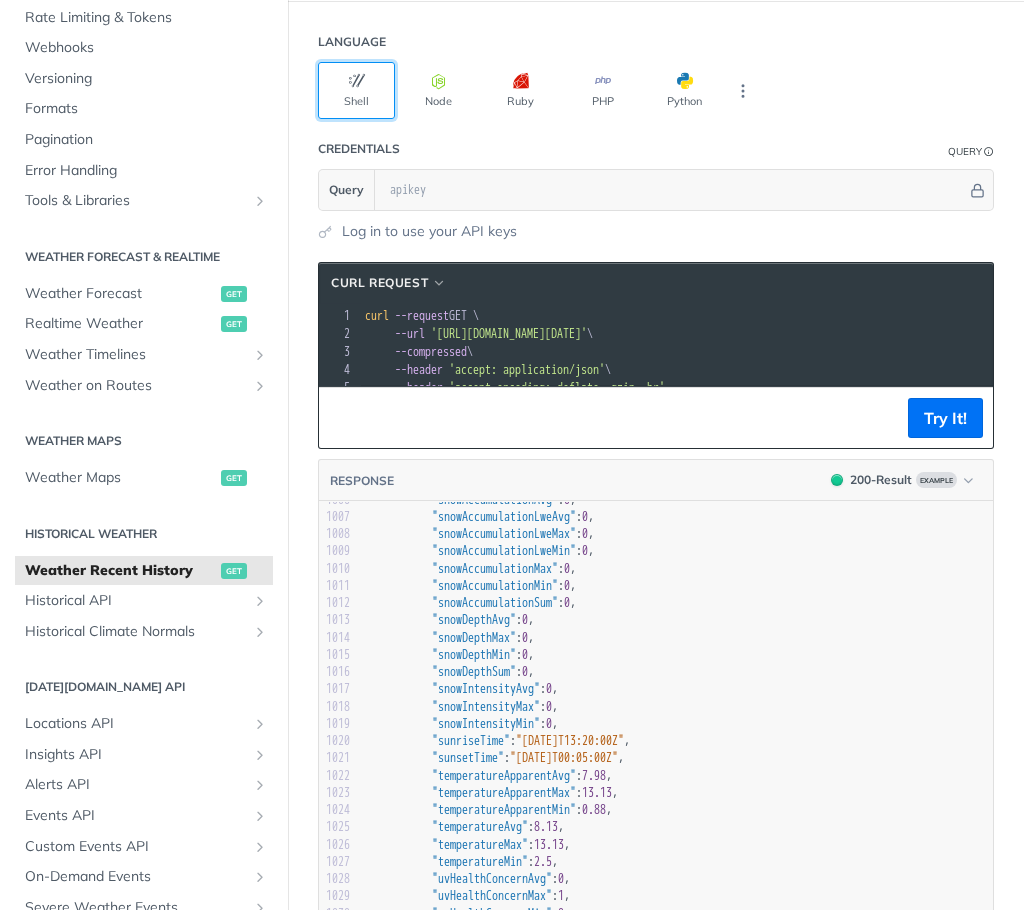 scroll, scrollTop: 2200, scrollLeft: 0, axis: vertical 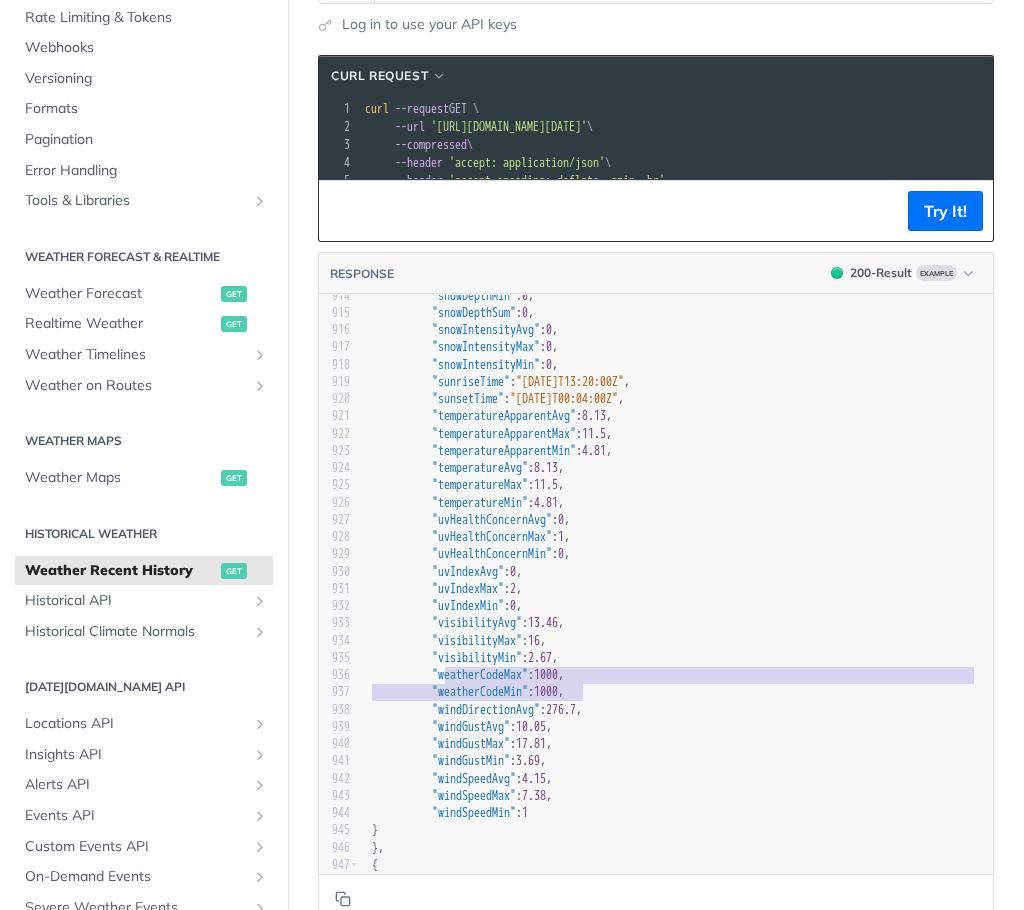 type on "weatherCodeMax": 1000,
"weatherCodeMin": 1000," 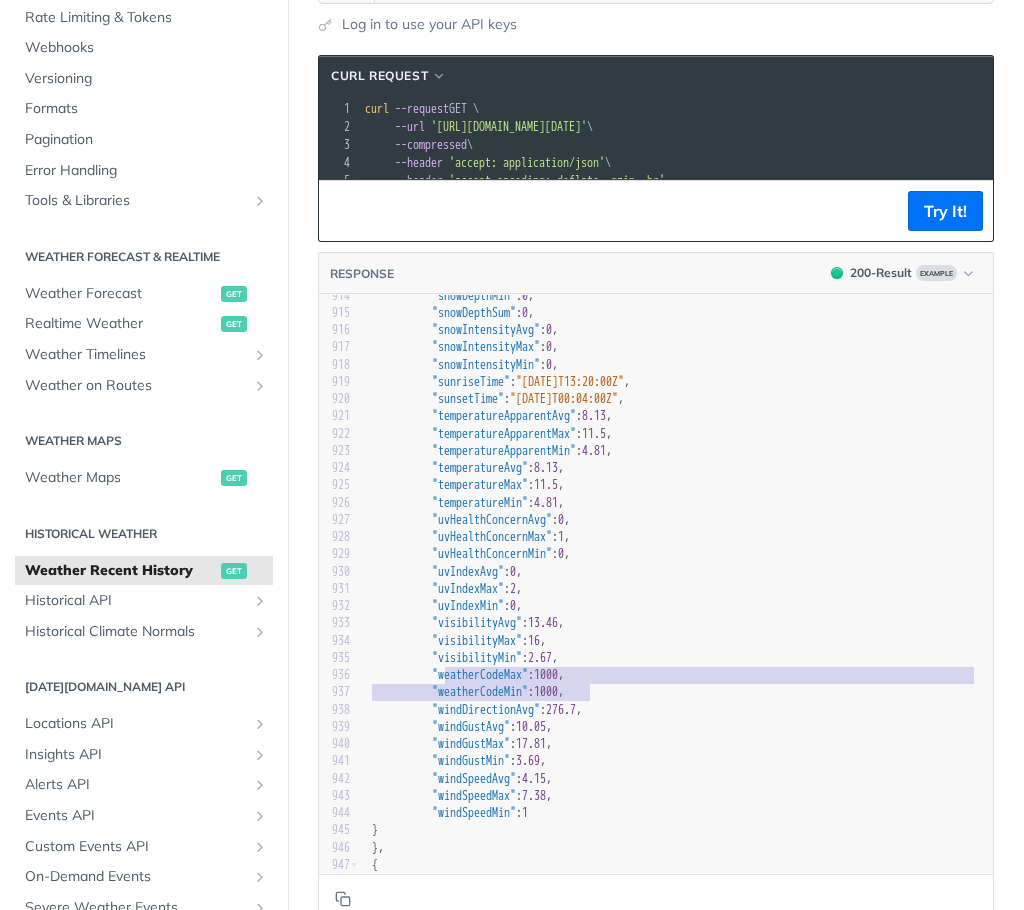 drag, startPoint x: 442, startPoint y: 689, endPoint x: 587, endPoint y: 699, distance: 145.34442 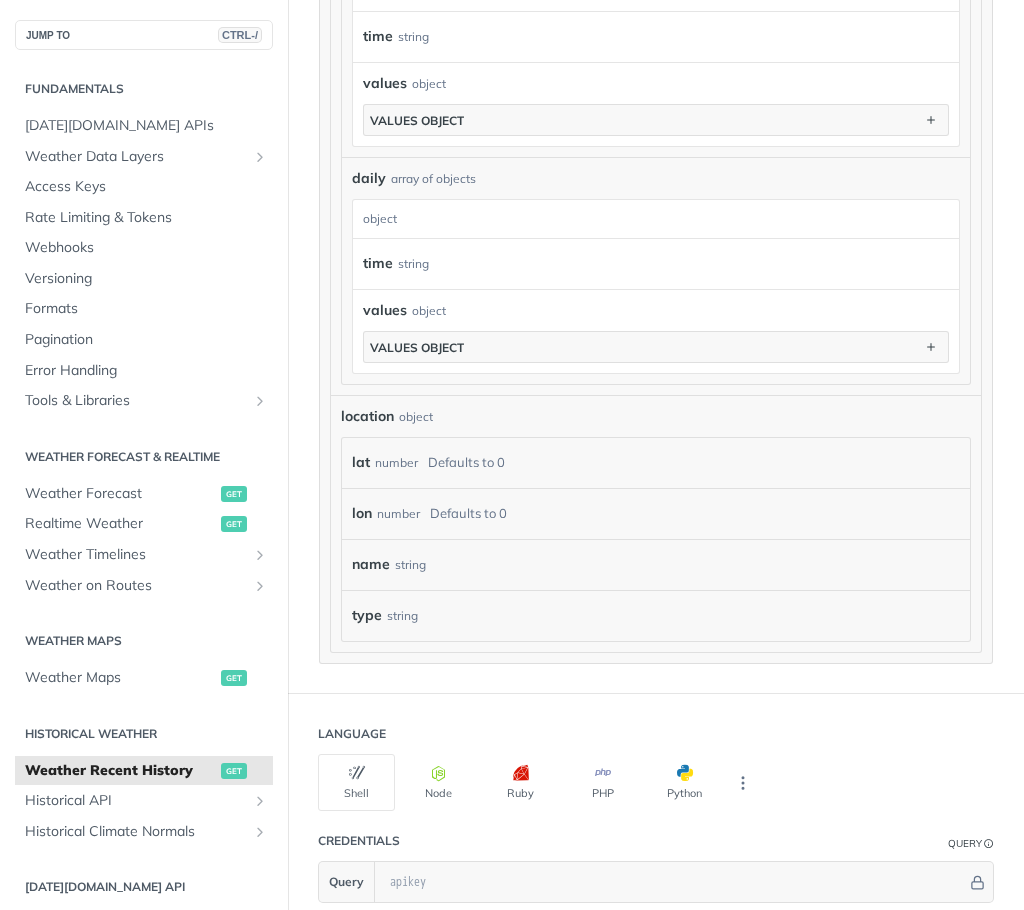 scroll, scrollTop: 1300, scrollLeft: 0, axis: vertical 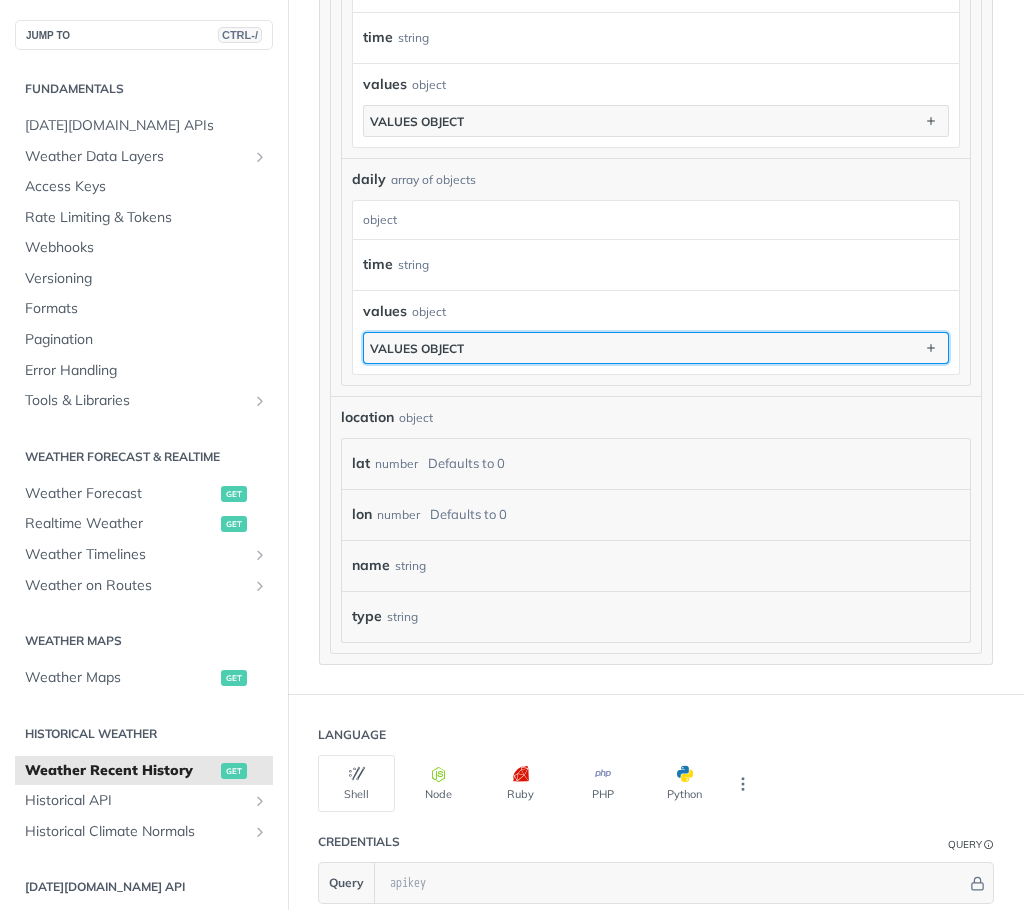 click on "values   object" at bounding box center [417, 348] 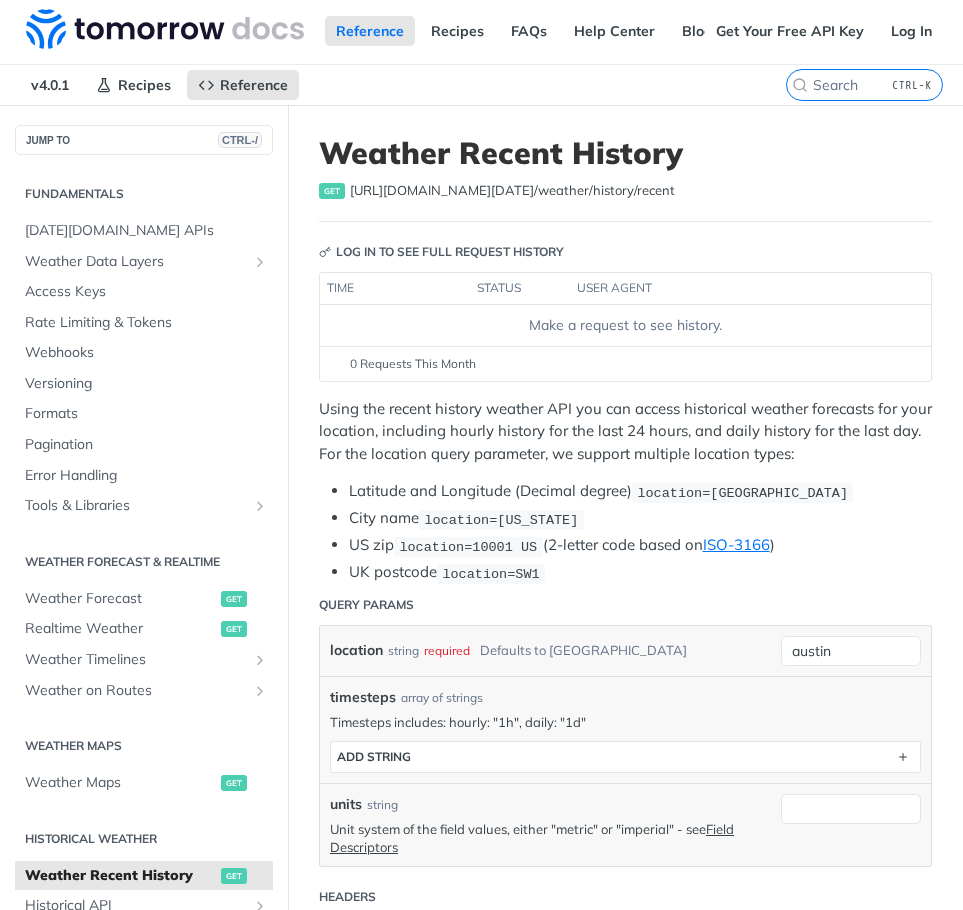 scroll, scrollTop: 0, scrollLeft: 0, axis: both 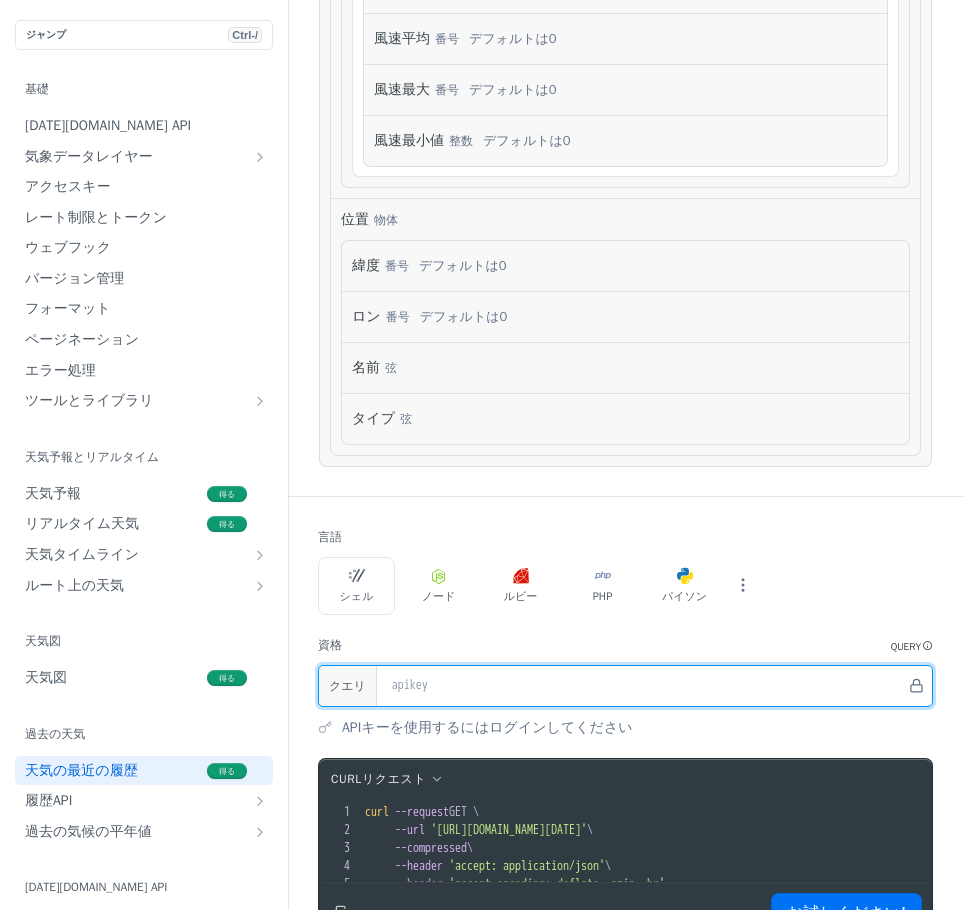 click at bounding box center [644, 686] 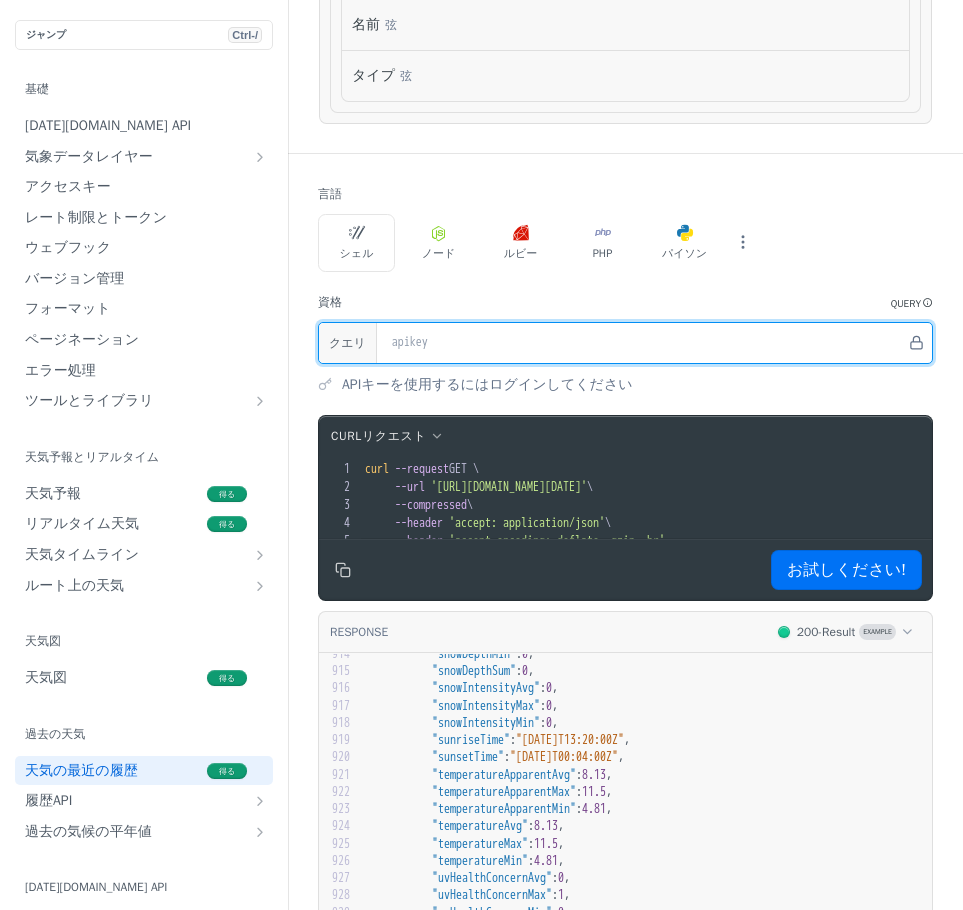 scroll, scrollTop: 6800, scrollLeft: 0, axis: vertical 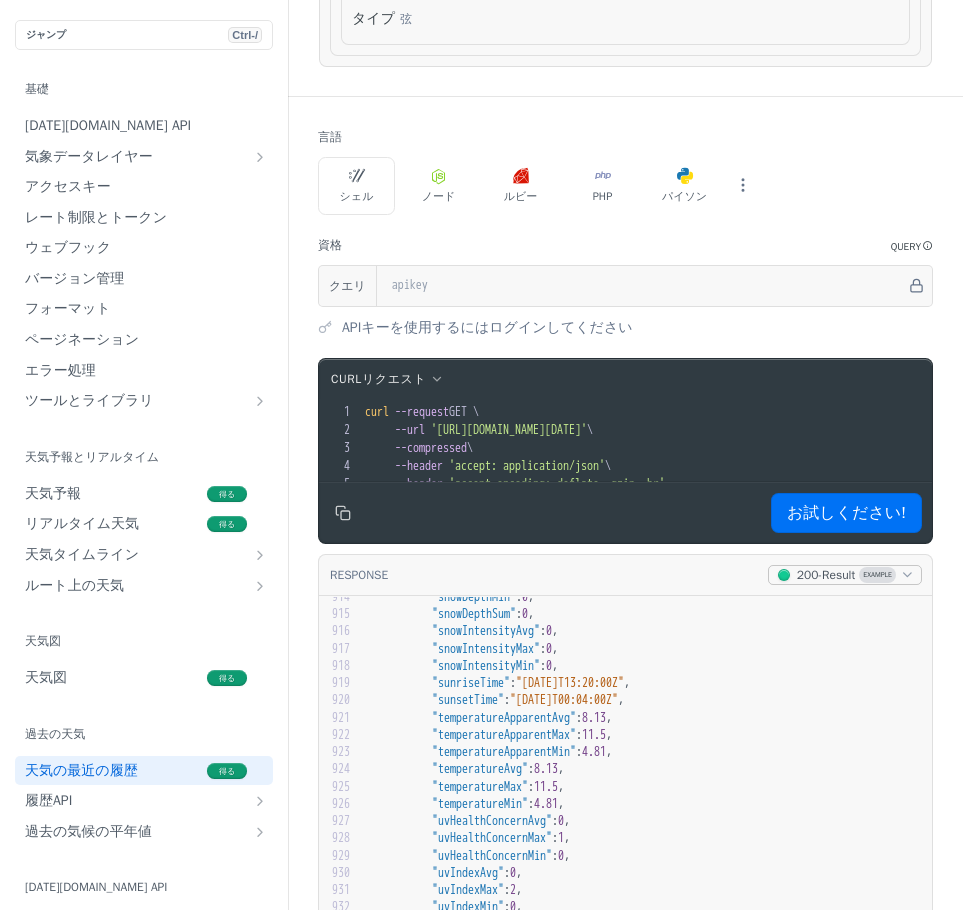 click at bounding box center [907, 574] 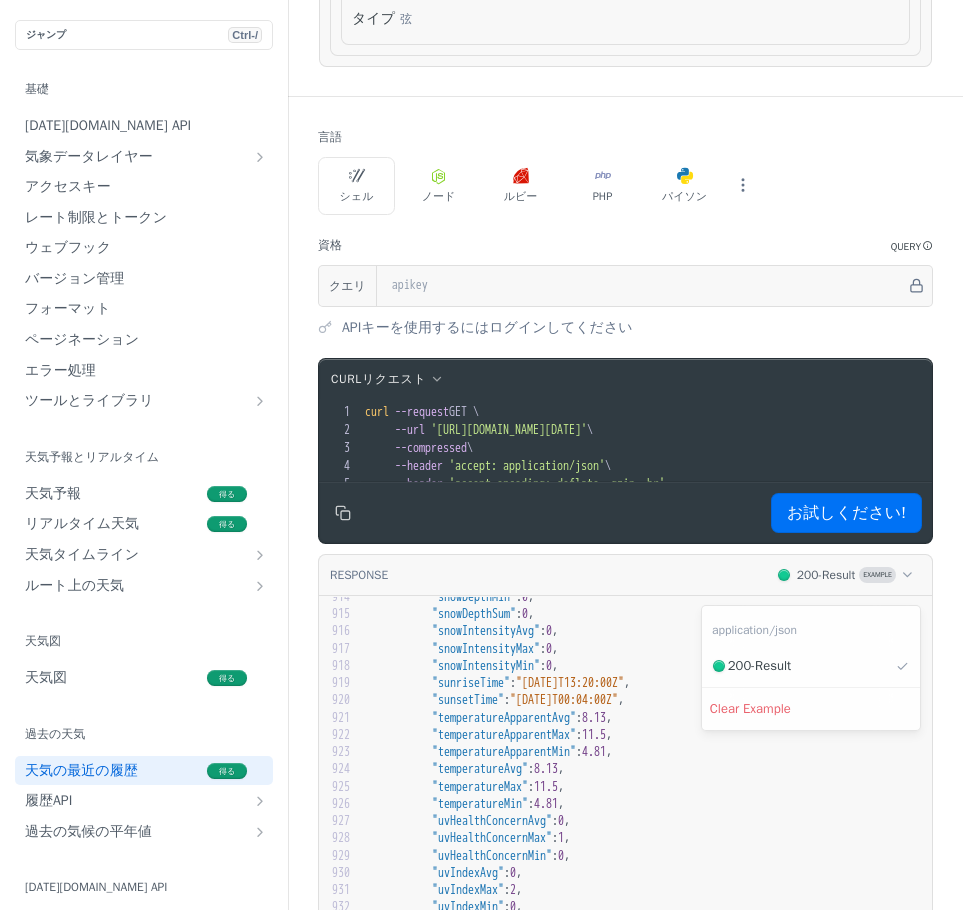 click on "cURLリクエスト xxxxxxxxxx 10 5 1 curl   --request  GET \ 2       --url   'https://api.tomorrow.io/v4/weather/history/recent?location=austin'  \ 3       --compressed  \ 4       --header   'accept: application/json'  \ 5       --header   'accept-encoding: deflate, gzip, br' お試しください! RESPONSE 200  -  Result Example application/json 200  -  Result Clear Example weatherCodeMax": 1000,
"weatherCodeMin": 1000, x 1 { 2    "timelines" : { 3      "hourly" : [ 4       { 5          "time" :  "2023-01-25T10:00:00Z" , 6          "values" : { 7            "cloudBase" :  null , 8            "cloudCeiling" :  null , 9            "cloudCover" :  9 , 10            "dewPoint" :  2.81 , 11            "evapotranspiration" :  0.035 , 12            "freezingRainIntensity" :  0 , 13            "humidity" :  85 , 14            "iceAccumulation" :  0 , 15            "iceAccumulationLwe" :  0 , 16            "precipitationProbability" :  0 , 17            "pressureSurfaceLevel" :  998.13 , 18" at bounding box center [625, 793] 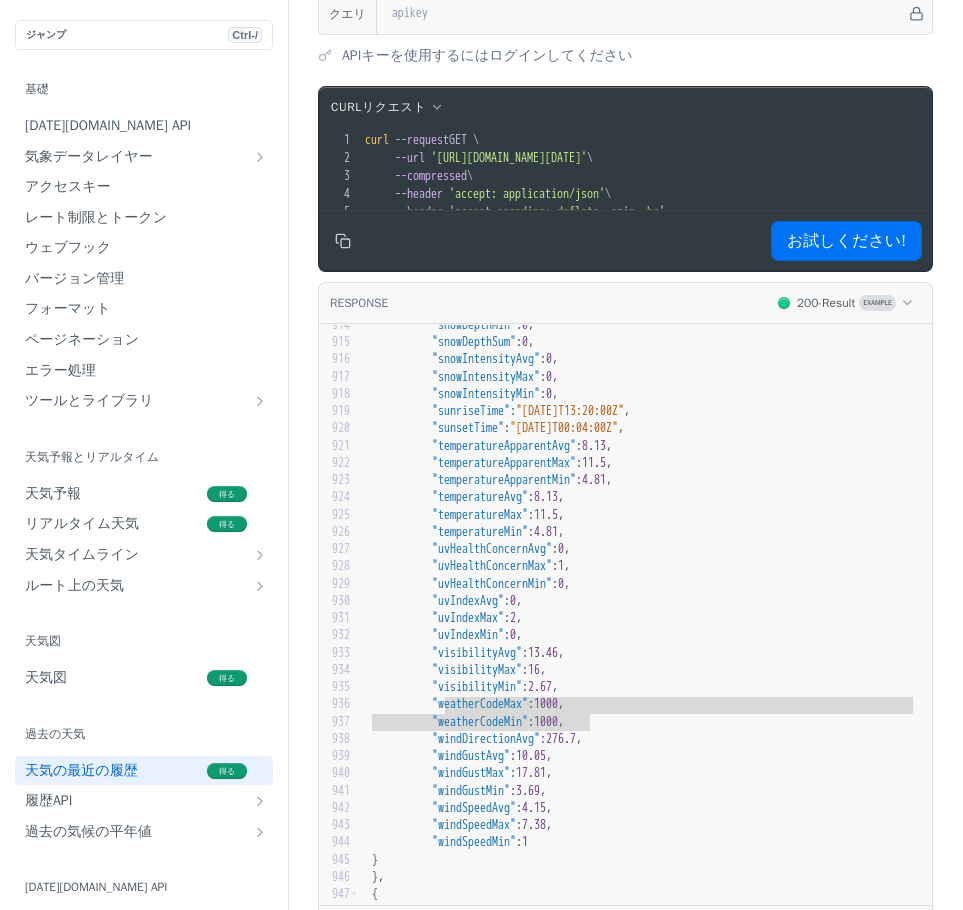 scroll, scrollTop: 7100, scrollLeft: 0, axis: vertical 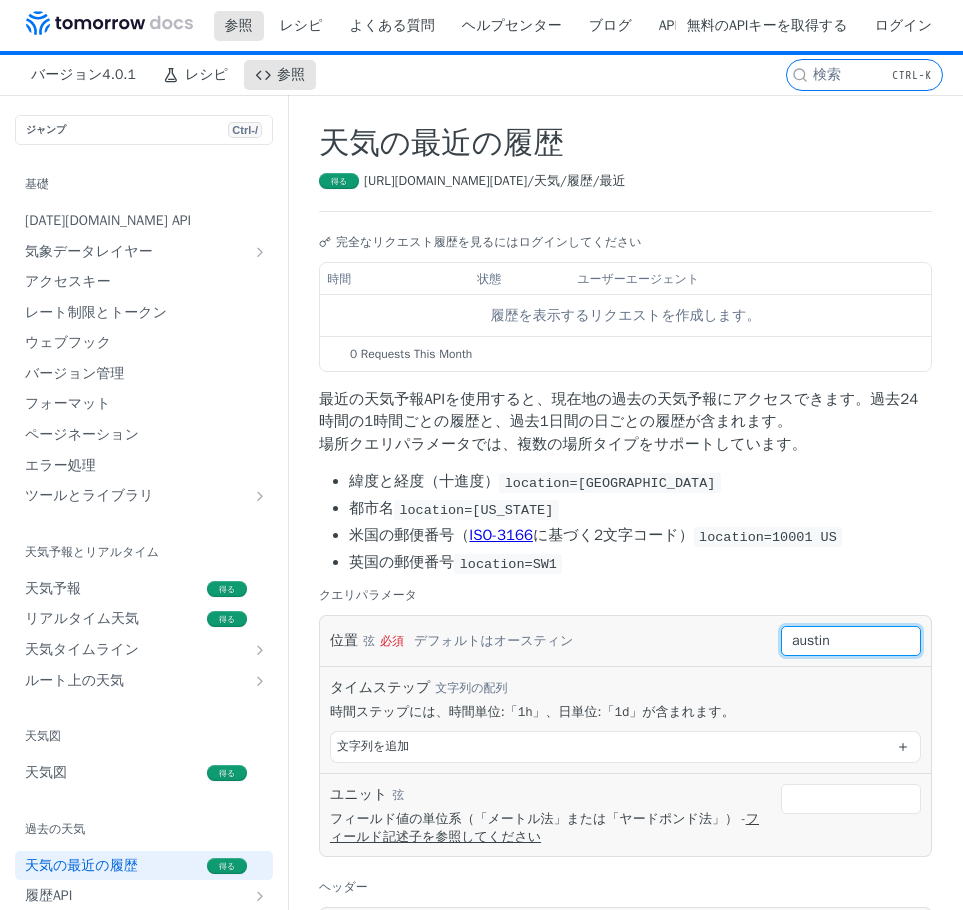 drag, startPoint x: 853, startPoint y: 651, endPoint x: 695, endPoint y: 670, distance: 159.1383 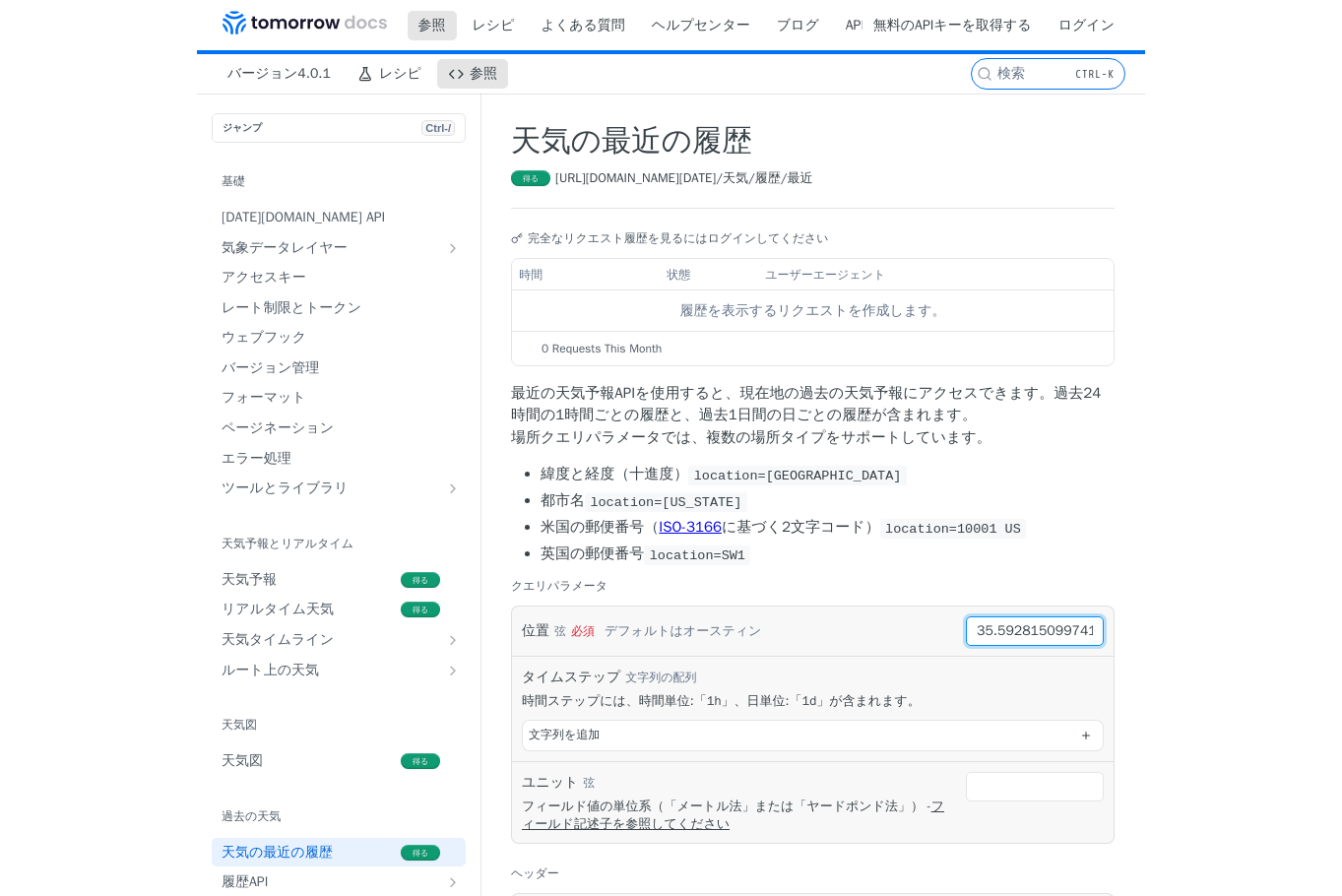 scroll, scrollTop: 0, scrollLeft: 161, axis: horizontal 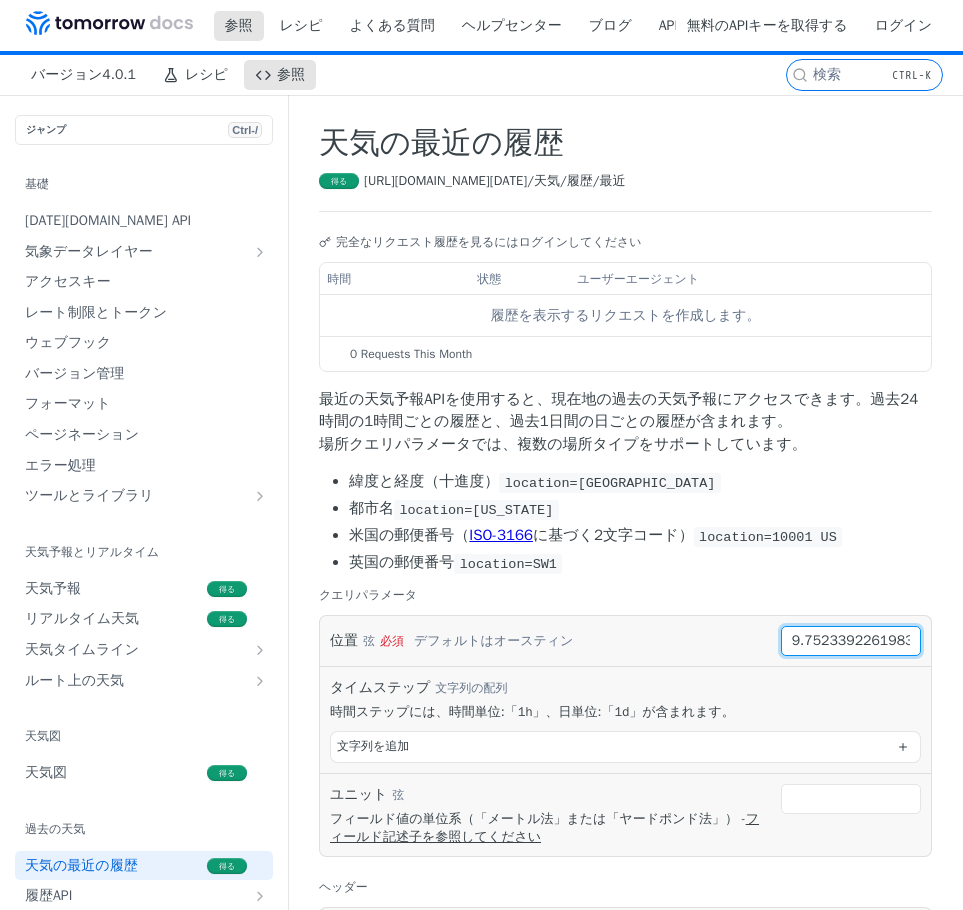 type on "35.59281509974193, 139.7523392261983" 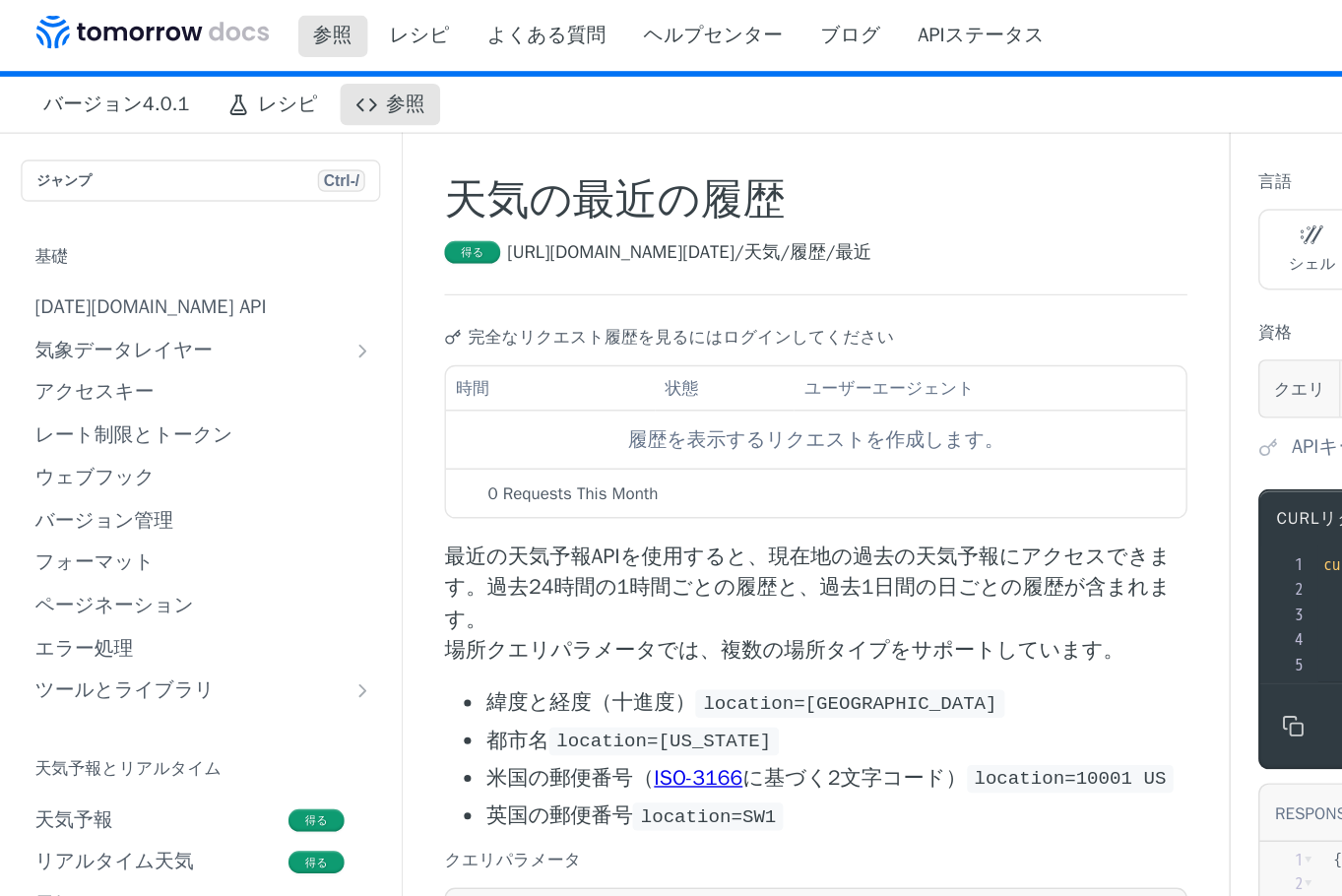 scroll, scrollTop: 0, scrollLeft: 134, axis: horizontal 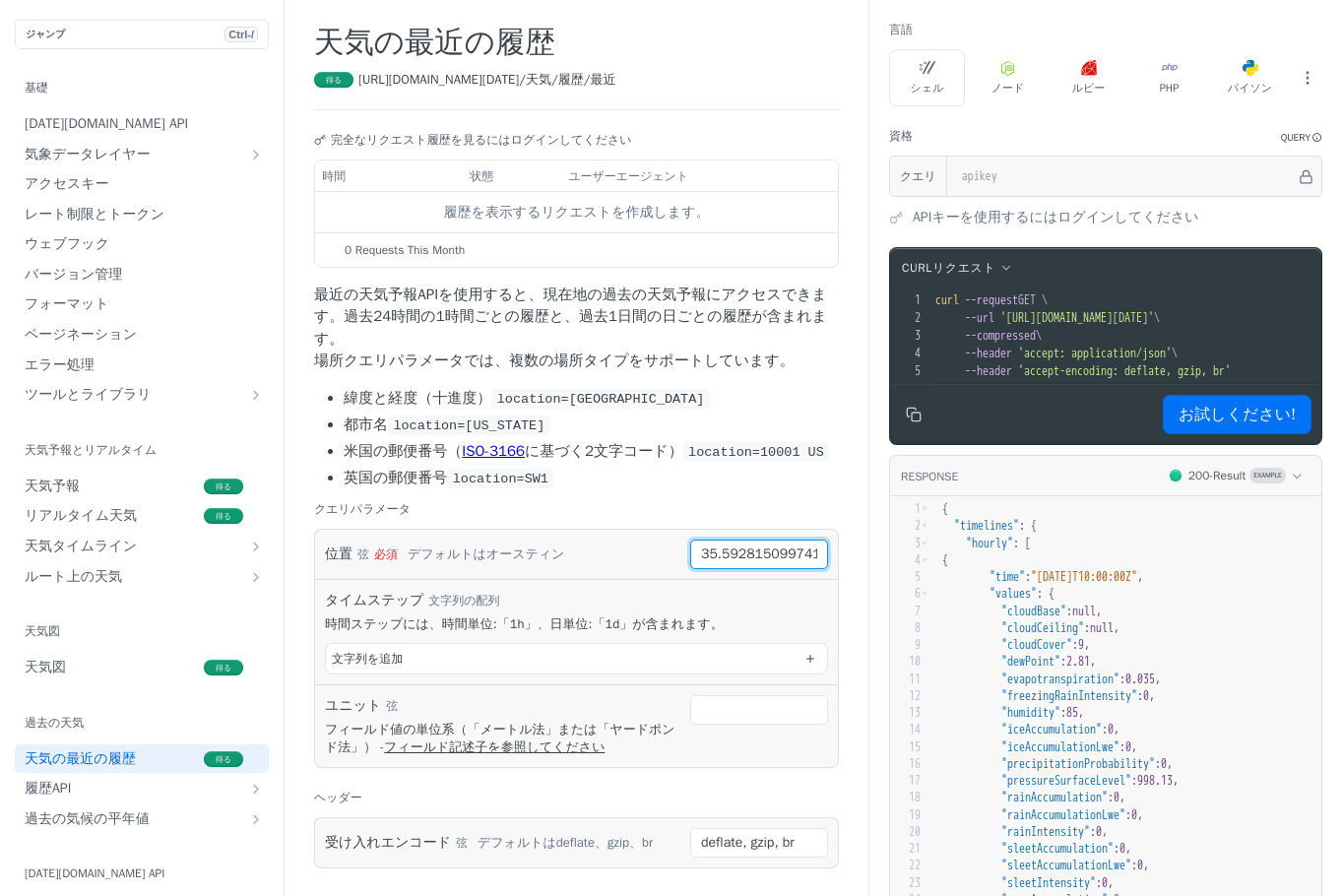 click on "35.59281509974193, 139.7523392261983" at bounding box center (759, 554) 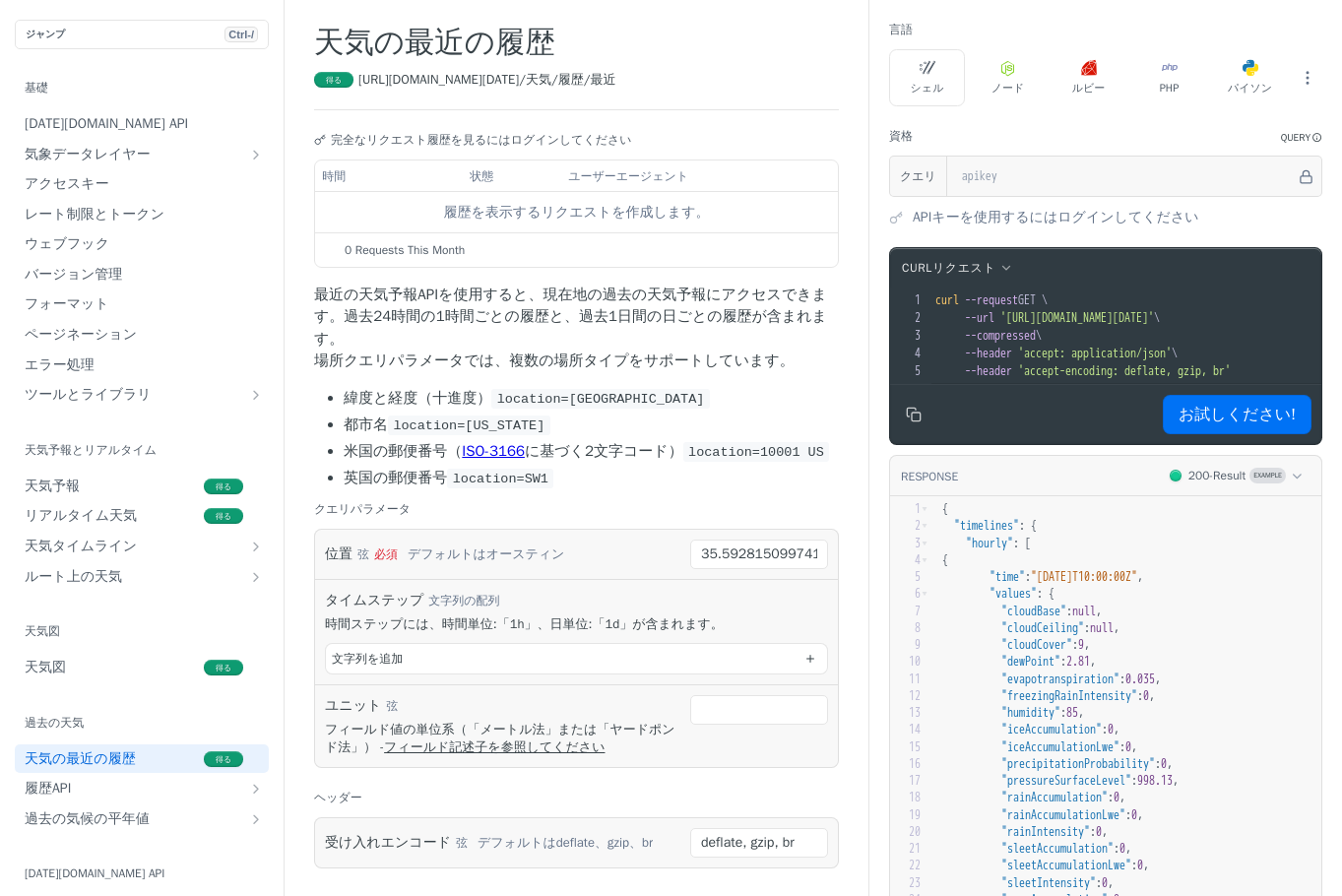click on "クエリパラメータ" at bounding box center [576, 509] 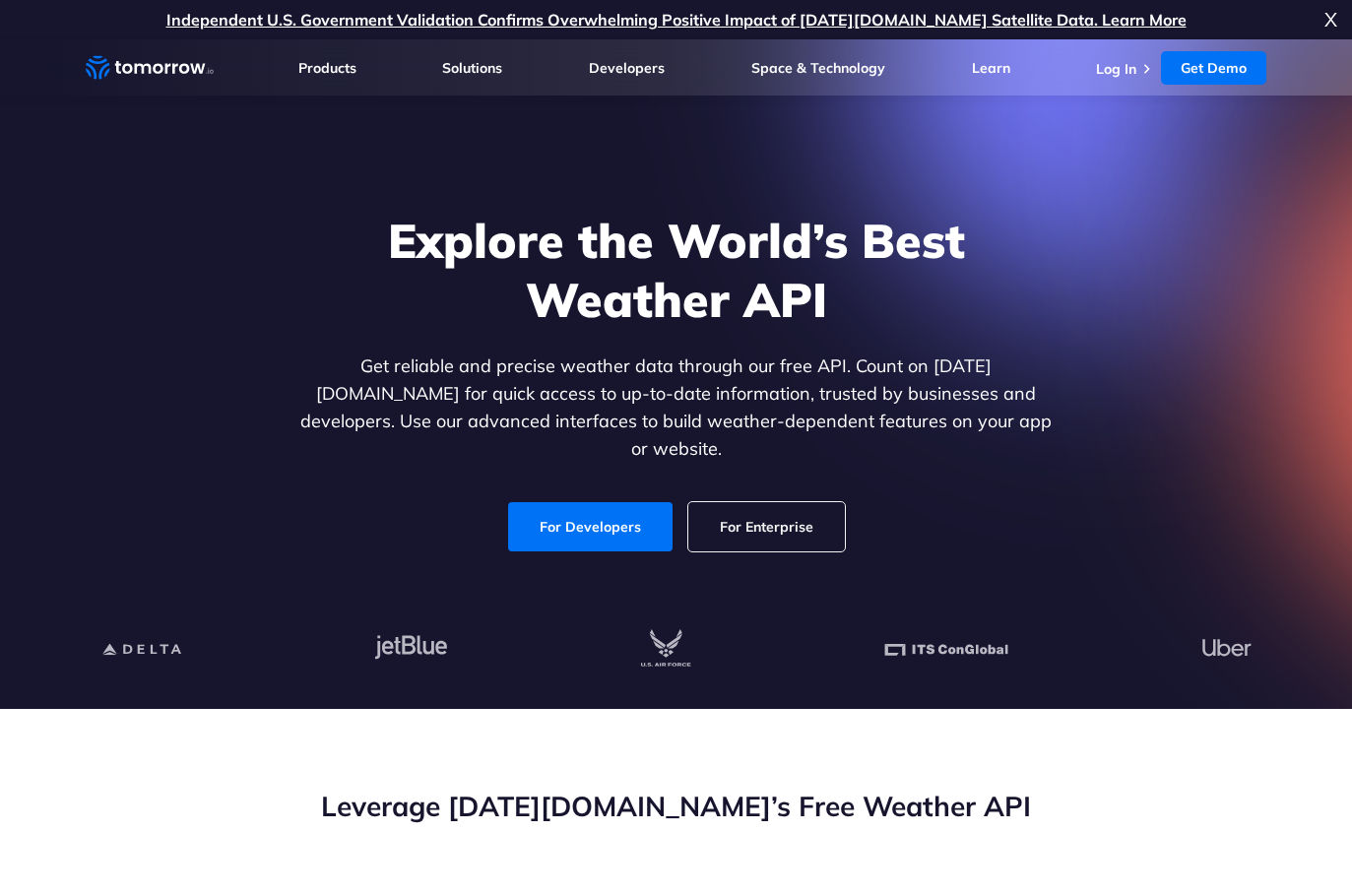 scroll, scrollTop: 295, scrollLeft: 0, axis: vertical 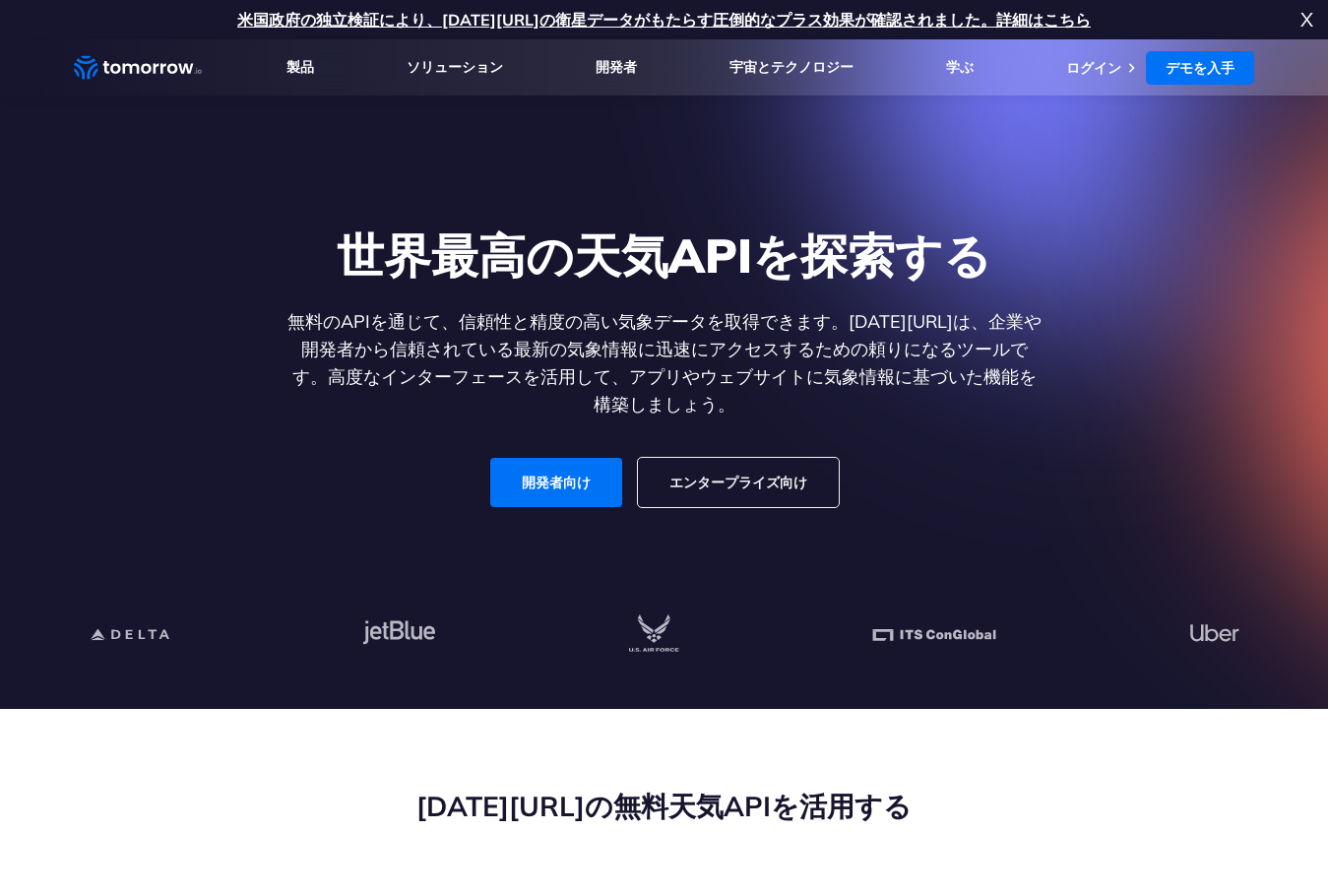 click on "無料のAPIを通じて、信頼性と精度の高い気象データを取得できます。[DATE][URL]は、企業や開発者から信頼されている最新の気象情報に迅速にアクセスするための頼りになるツールです。高度なインターフェースを活用して、アプリやウェブサイトに気象情報に基づいた機能を構築しましょう。" at bounding box center (664, 363) 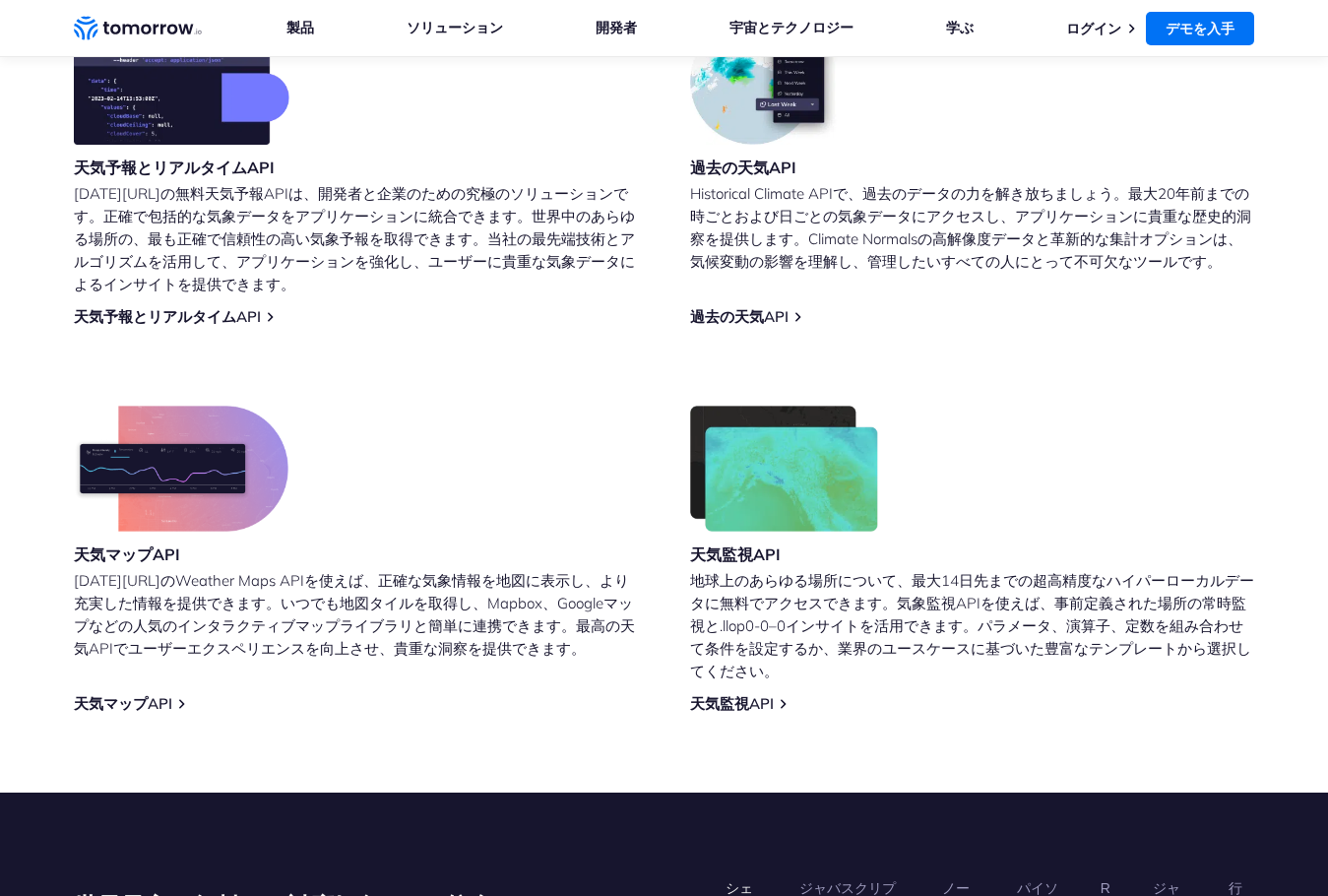 scroll, scrollTop: 887, scrollLeft: 0, axis: vertical 